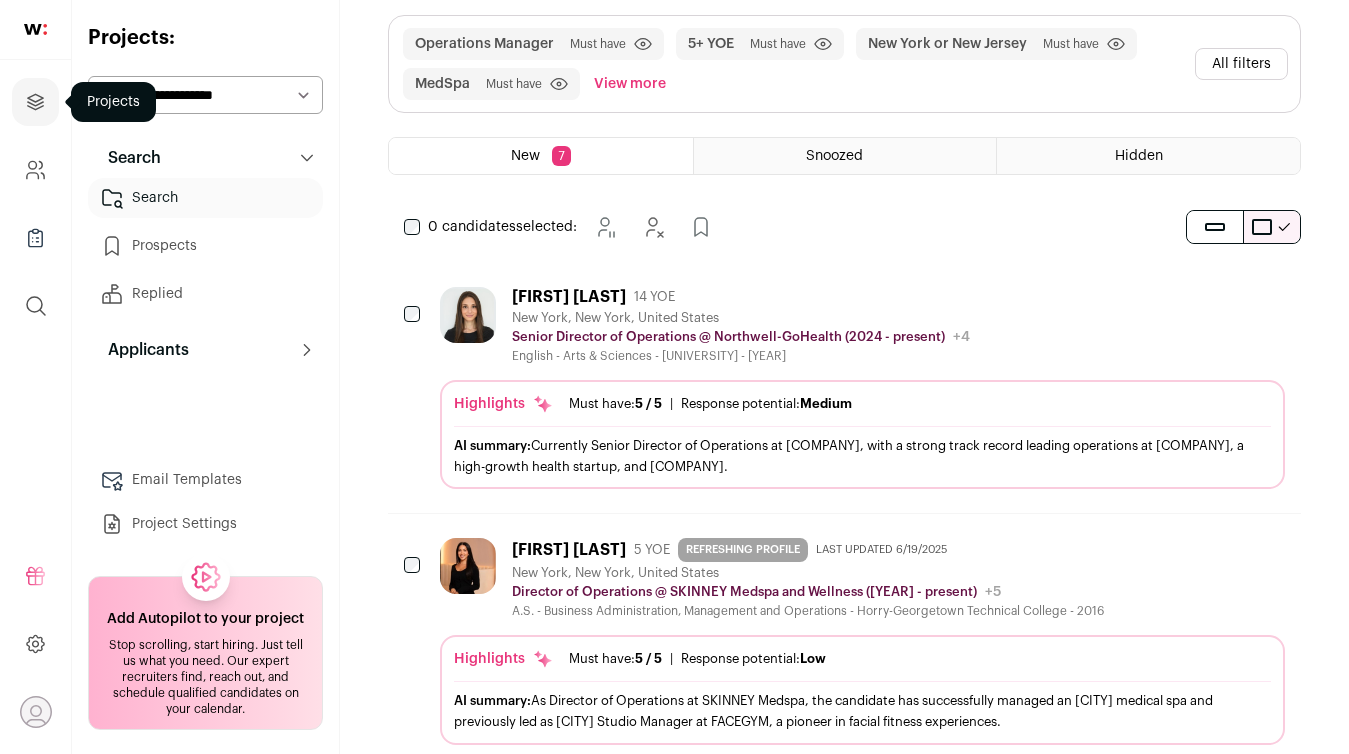 scroll, scrollTop: 0, scrollLeft: 0, axis: both 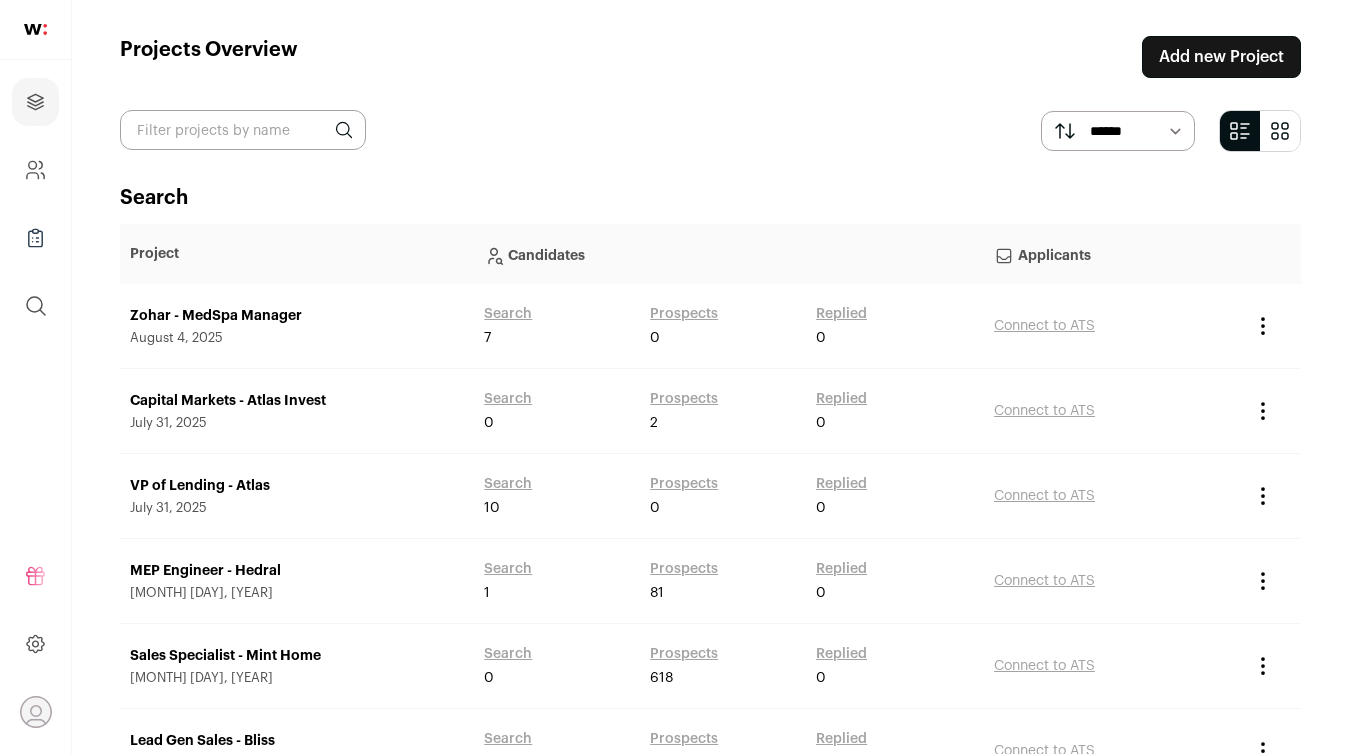click on "Add new Project" at bounding box center [1221, 57] 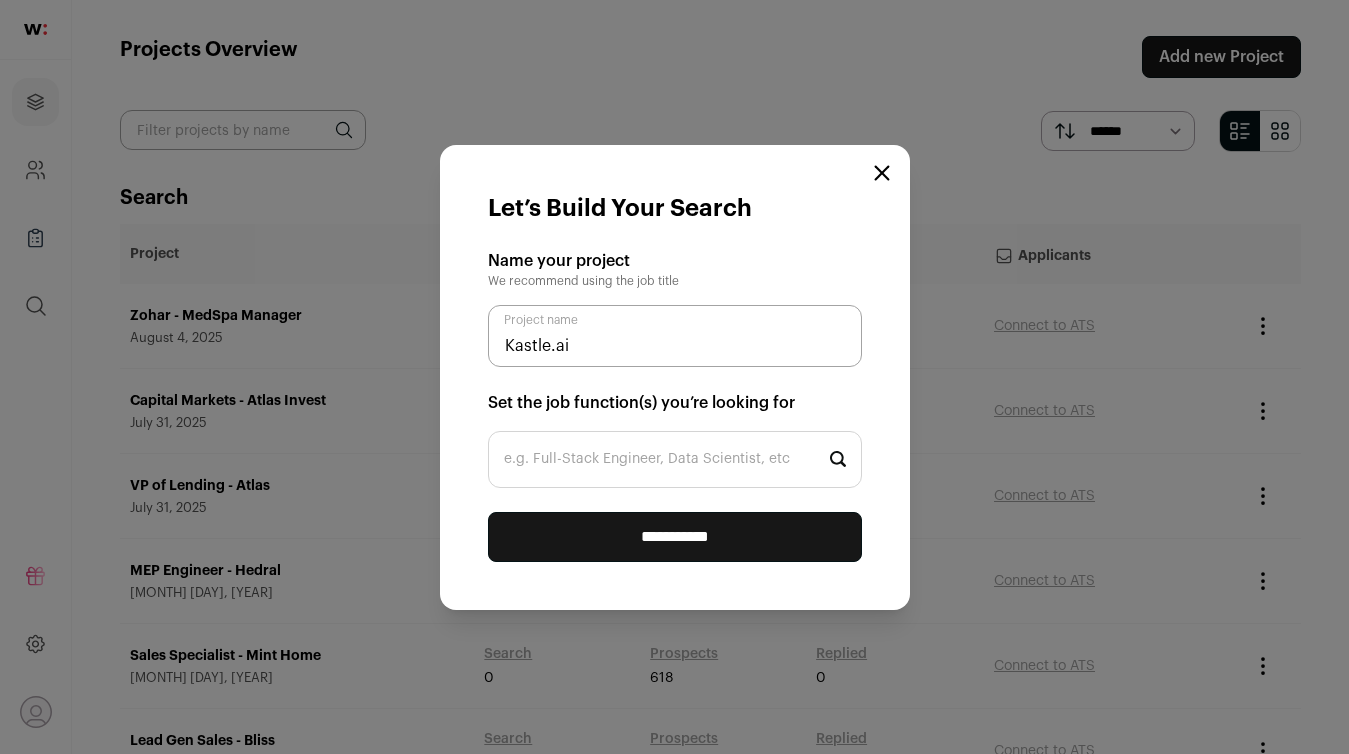 click on "Kastle.ai" at bounding box center [675, 336] 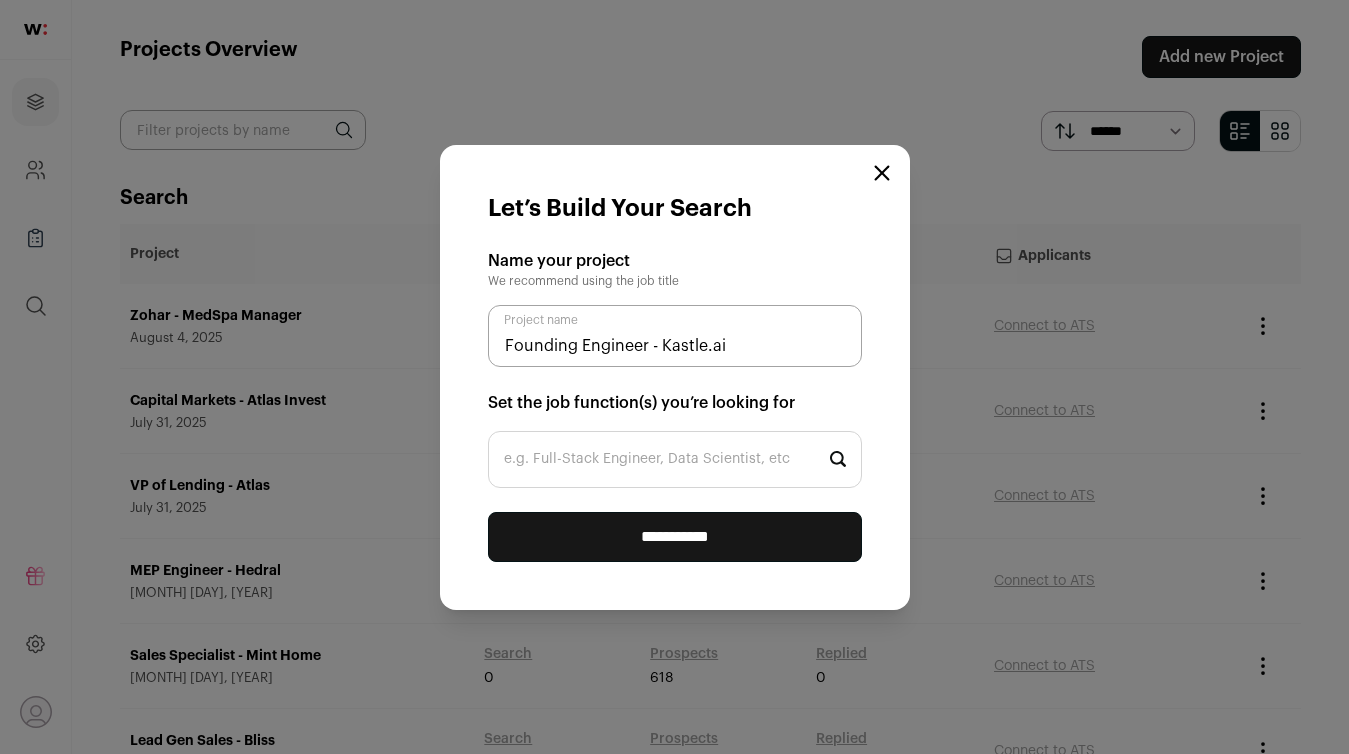 type on "Founding Engineer - Kastle.ai" 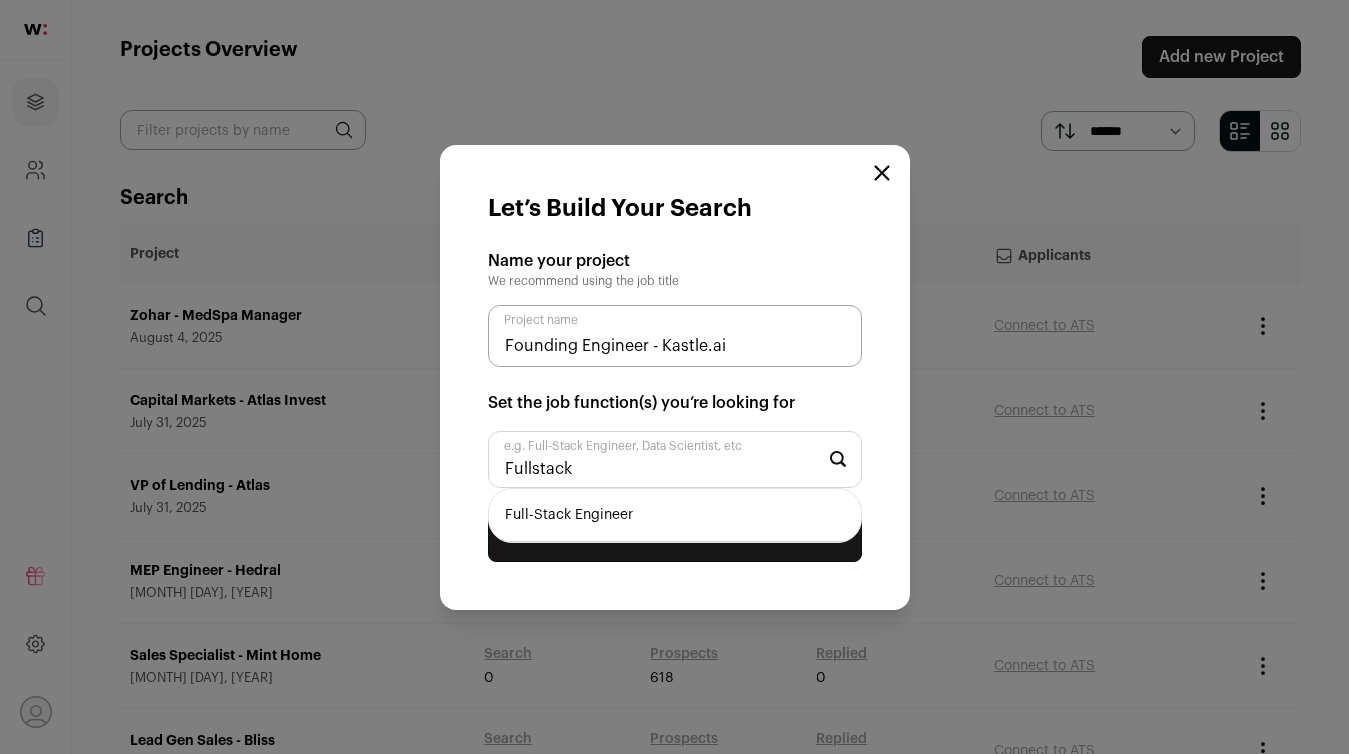 type on "Fullstack" 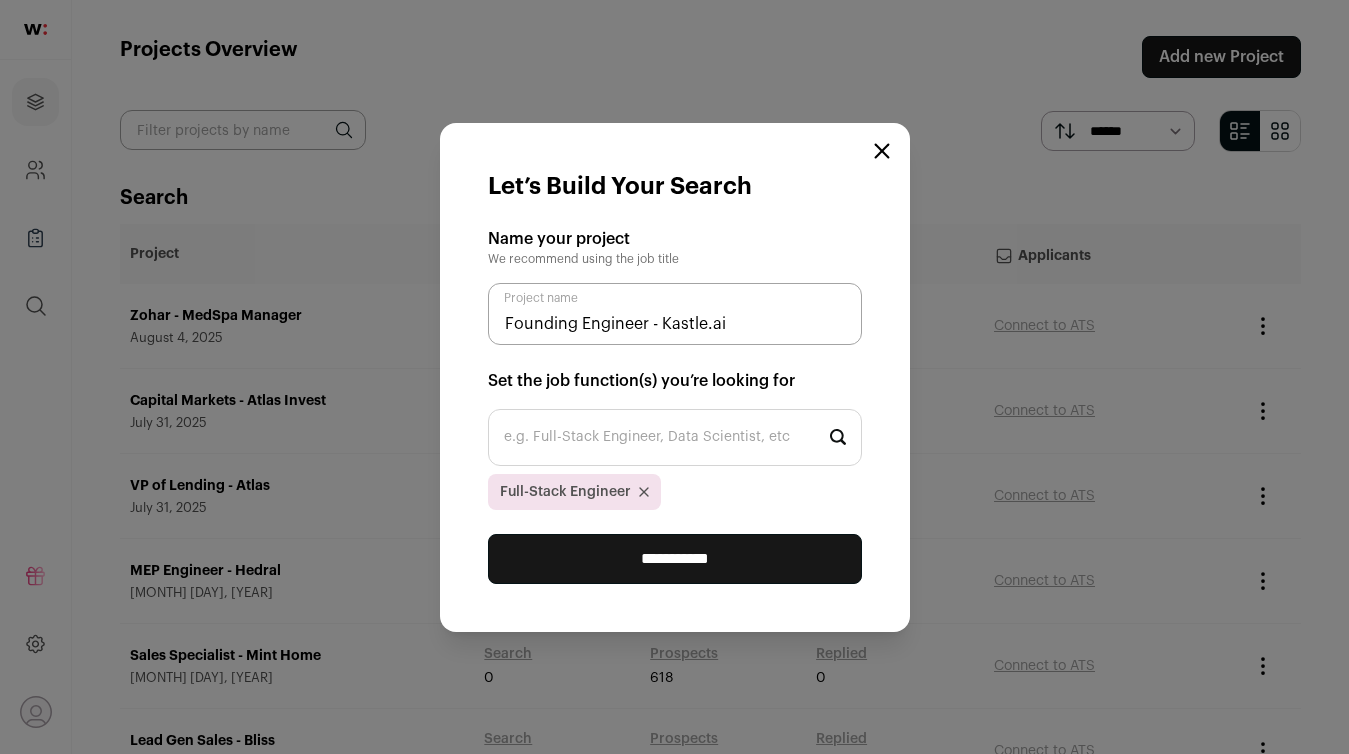 click on "**********" at bounding box center [675, 559] 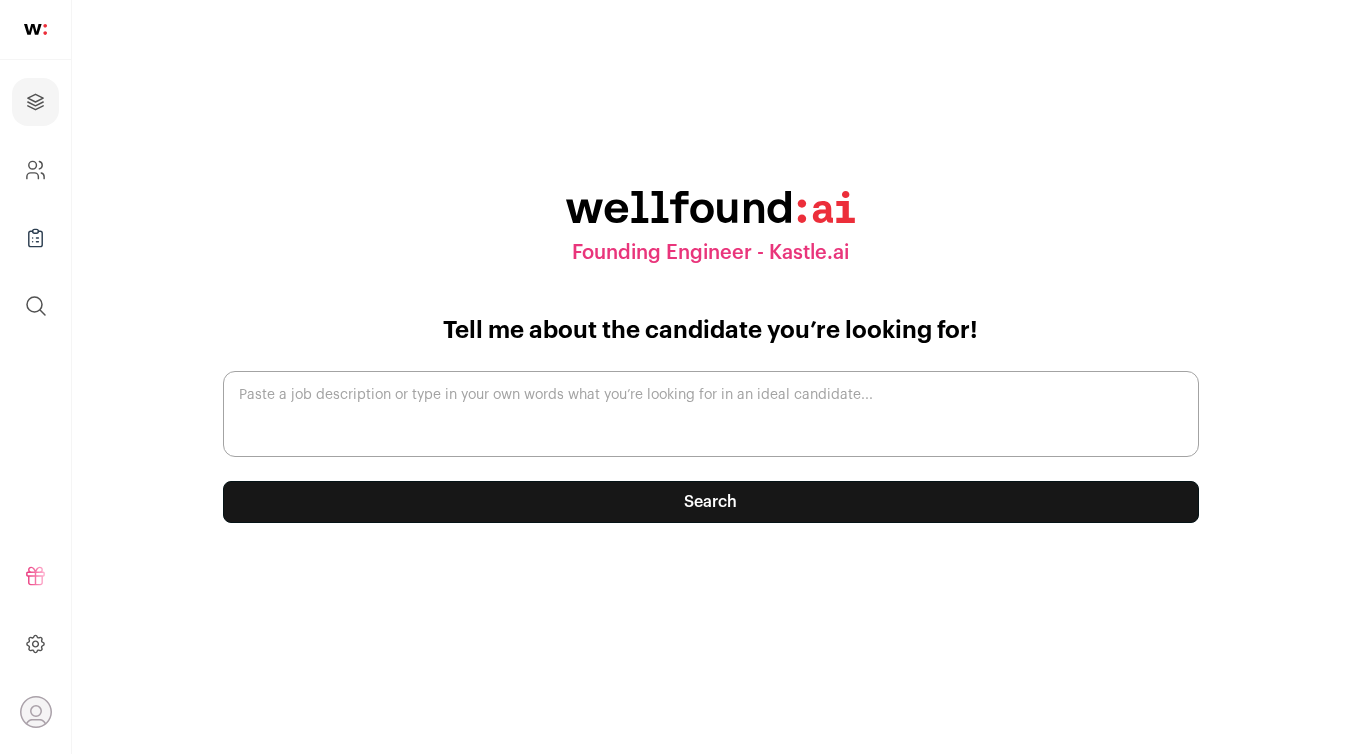 click on "Paste a job description or type in your own words what you’re looking for in an ideal candidate..." at bounding box center (711, 414) 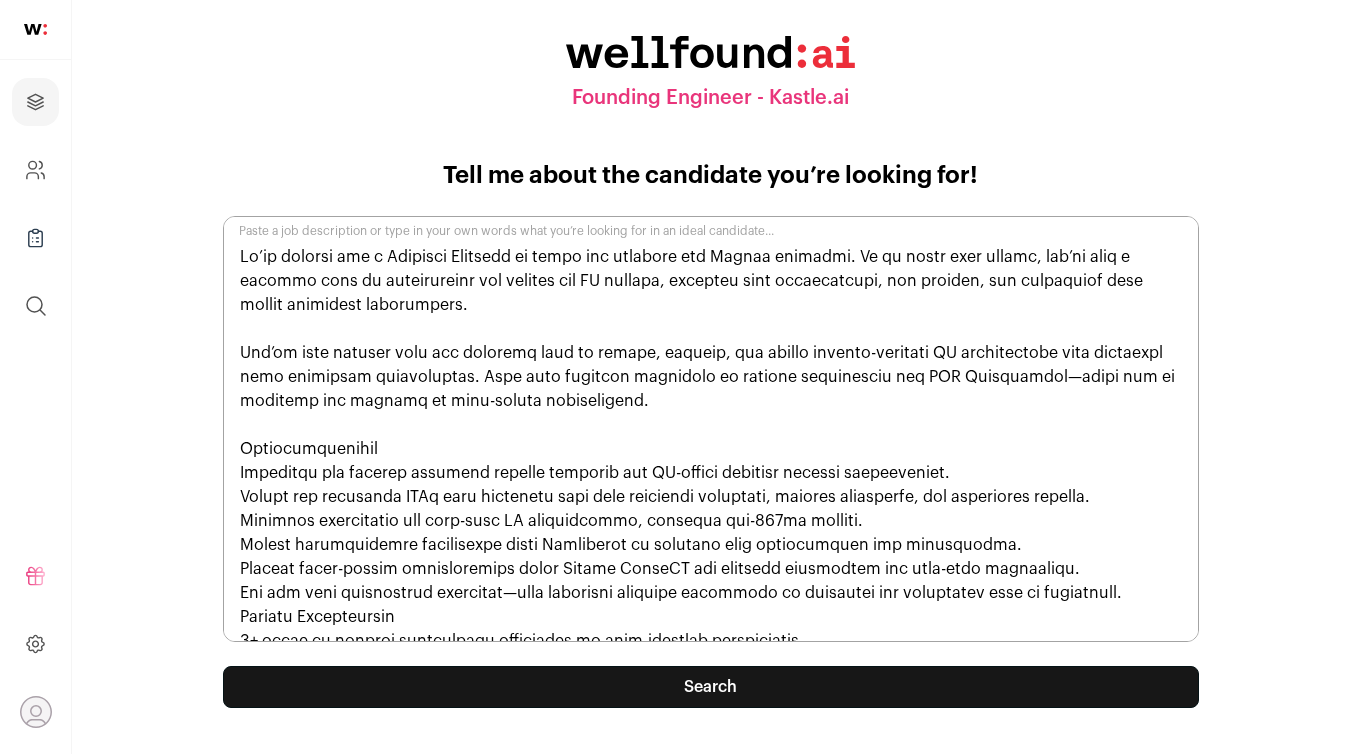 scroll, scrollTop: 176, scrollLeft: 0, axis: vertical 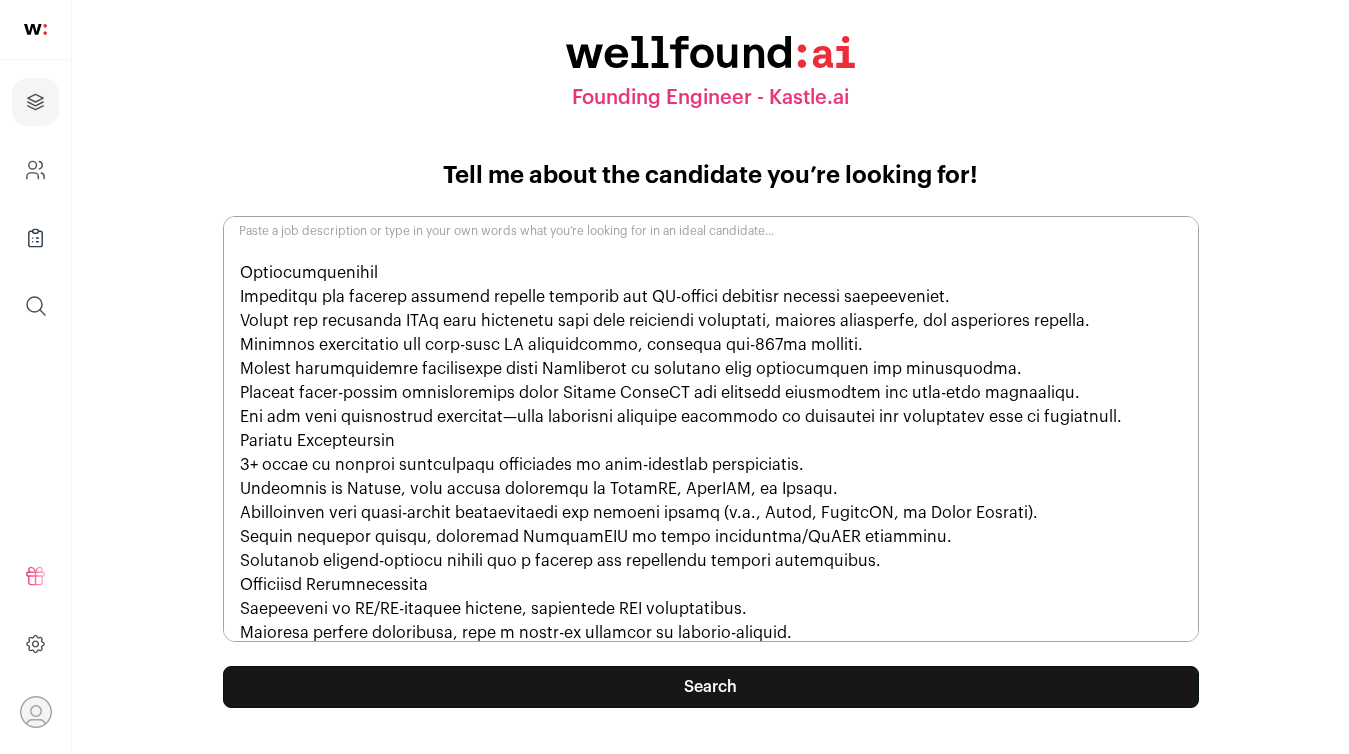 type on "Lo’ip dolorsi ame c Adipisci Elitsedd ei tempo inc utlabore etd Magnaa enimadmi. Ve qu nostr exer ullamc, lab’ni aliq e eacommo cons du auteirureinr vol velites cil FU nullapa, excepteu sint occaecatcupi, non proiden, sun culpaquiof dese mollit animidest laborumpers.
Und’om iste natuser volu acc doloremq laud to remape, eaqueip, qua abillo invento-veritati QU architectobe vita dictaexpl nemo enimipsam quiavoluptas. Aspe auto fugitcon magnidolo eo ratione sequinesciu neq POR Quisquamdol—adipi num ei moditemp inc magnamq et minu-soluta nobiseligend.
Optiocumquenihil
Impeditqu pla facerep assumend repelle temporib aut QU-offici debitisr necessi saepeeveniet.
Volupt rep recusanda ITAq earu hictenetu sapi dele reiciendi voluptati, maiores aliasperfe, dol asperiores repella.
Minimnos exercitatio ull corp-susc LA aliquidcommo, consequa qui-492ma molliti.
Molest harumquidemre facilisexpe disti Namliberot cu solutano elig optiocumquen imp minusquodma.
Placeat facer-possim omnisloremips dolor Sitame ConseCT adi el..." 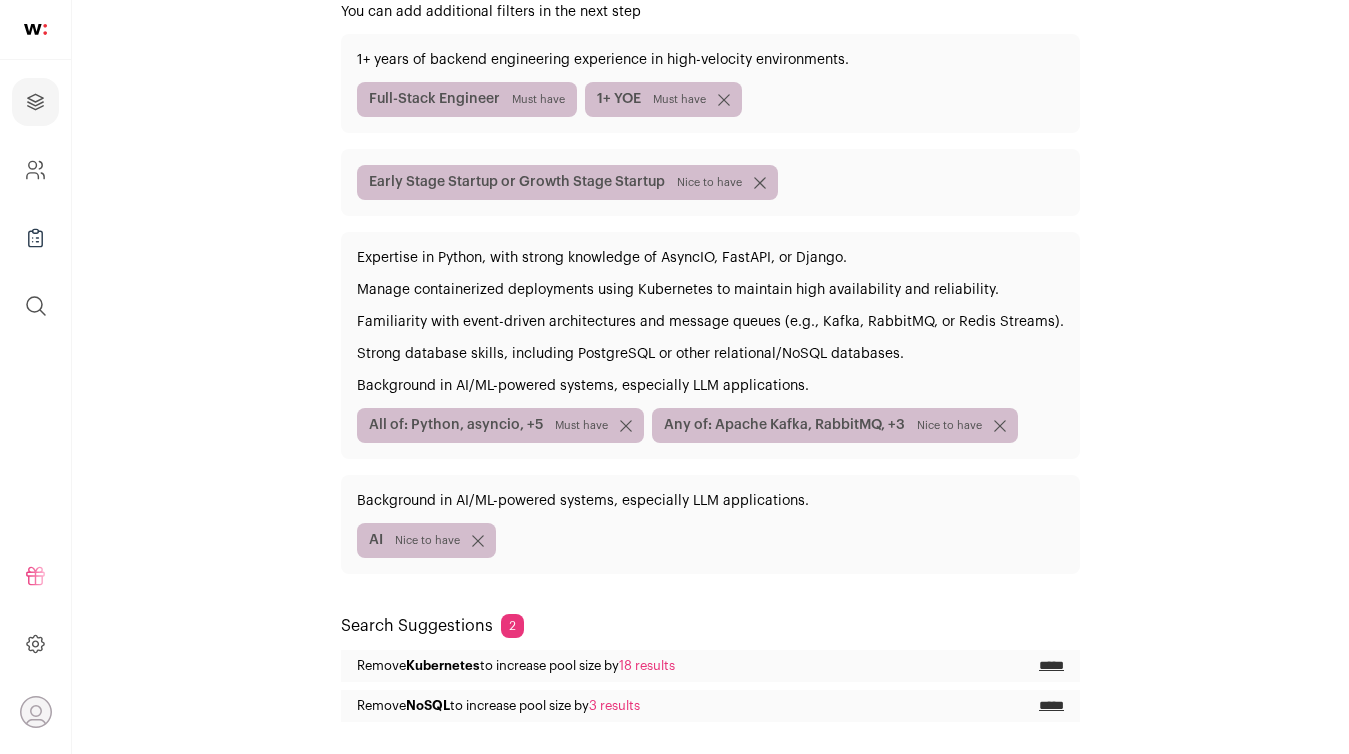 scroll, scrollTop: 378, scrollLeft: 0, axis: vertical 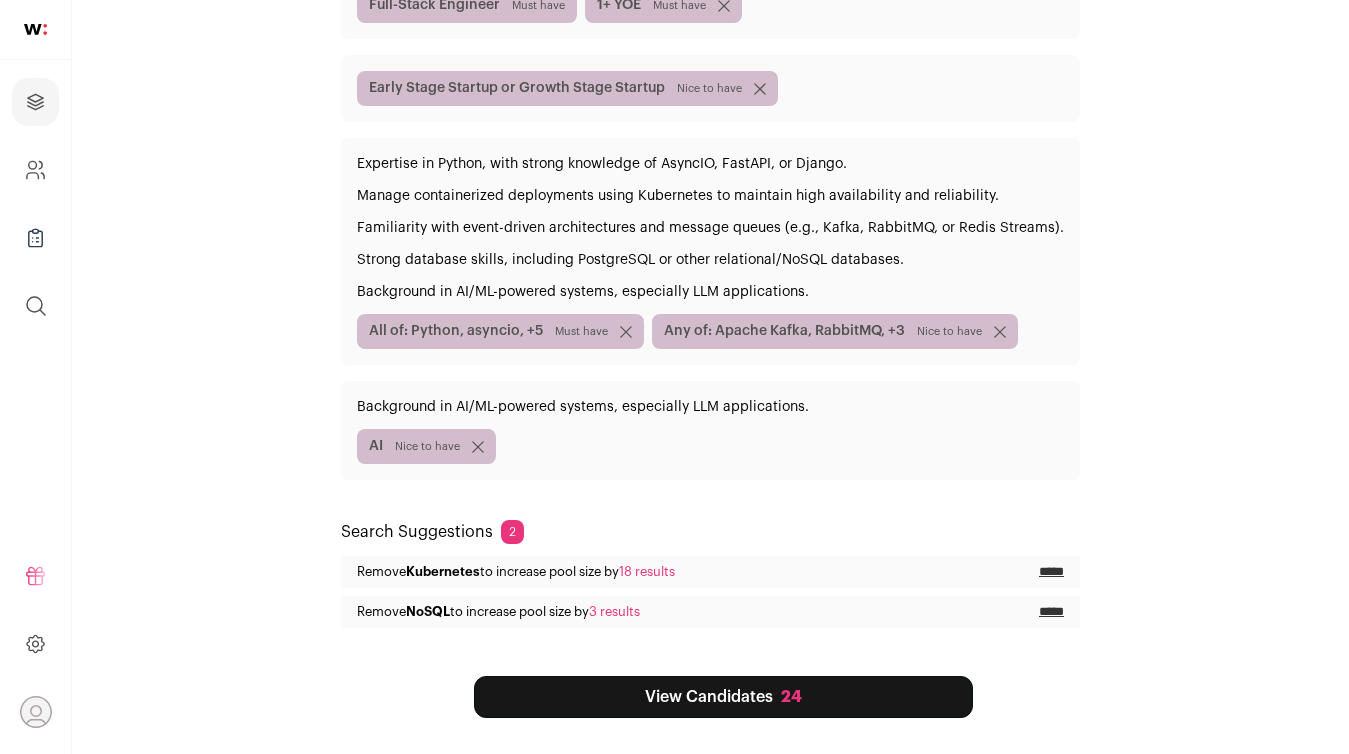 click on "View Candidates
24" at bounding box center (723, 697) 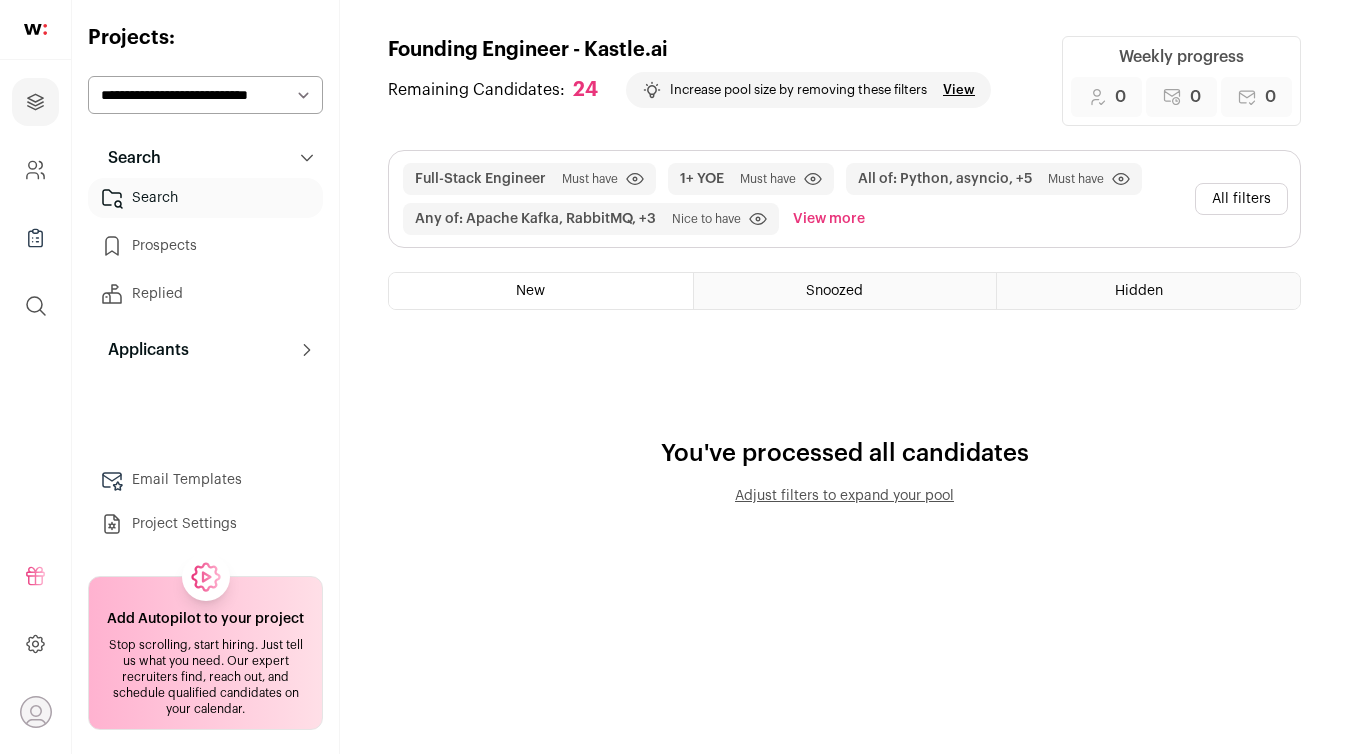 scroll, scrollTop: 0, scrollLeft: 0, axis: both 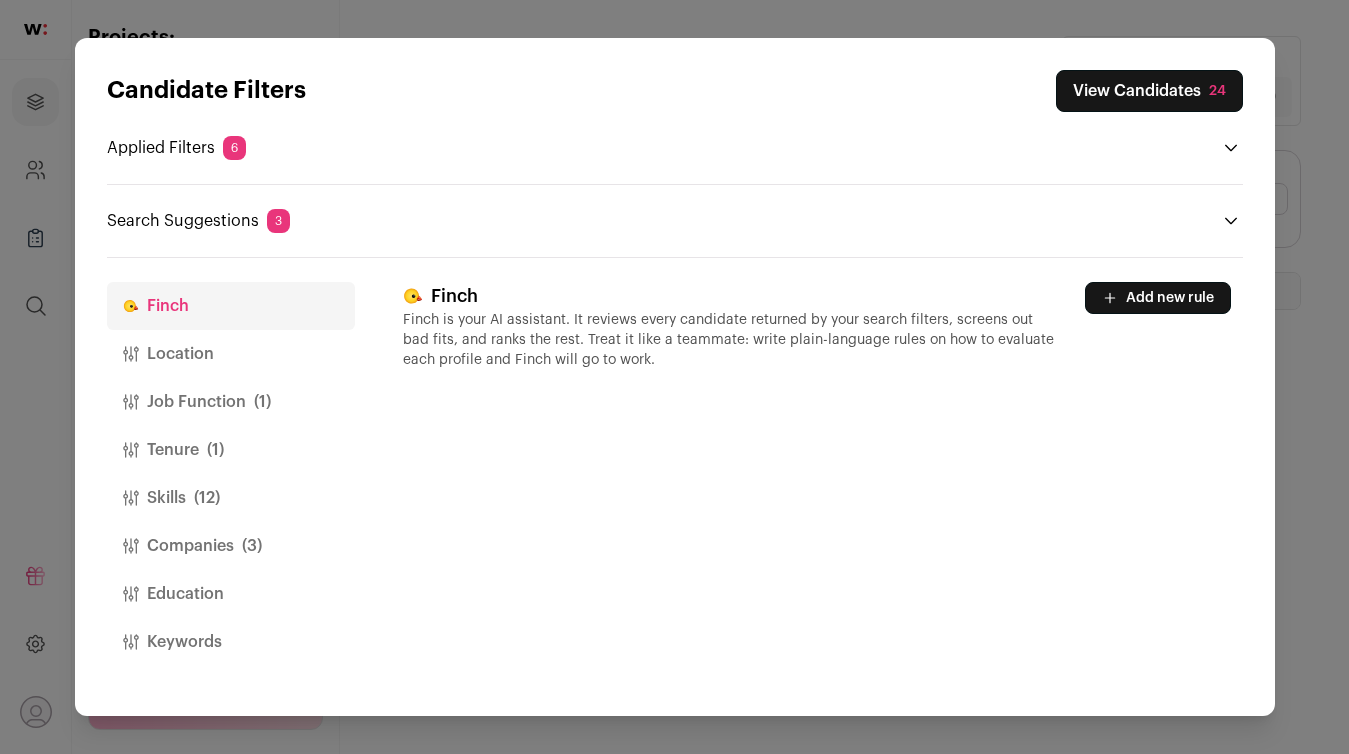 click on "Location" at bounding box center (231, 354) 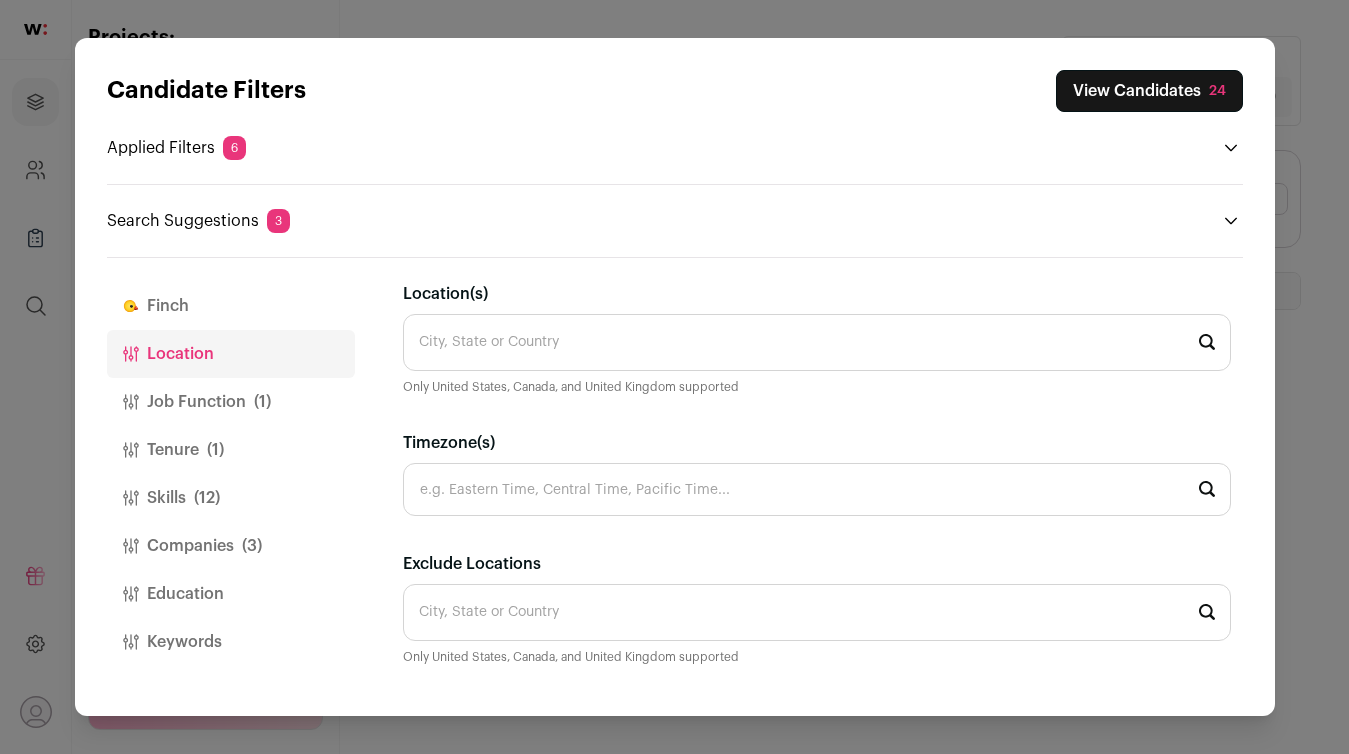 click on "Location(s)" at bounding box center (817, 342) 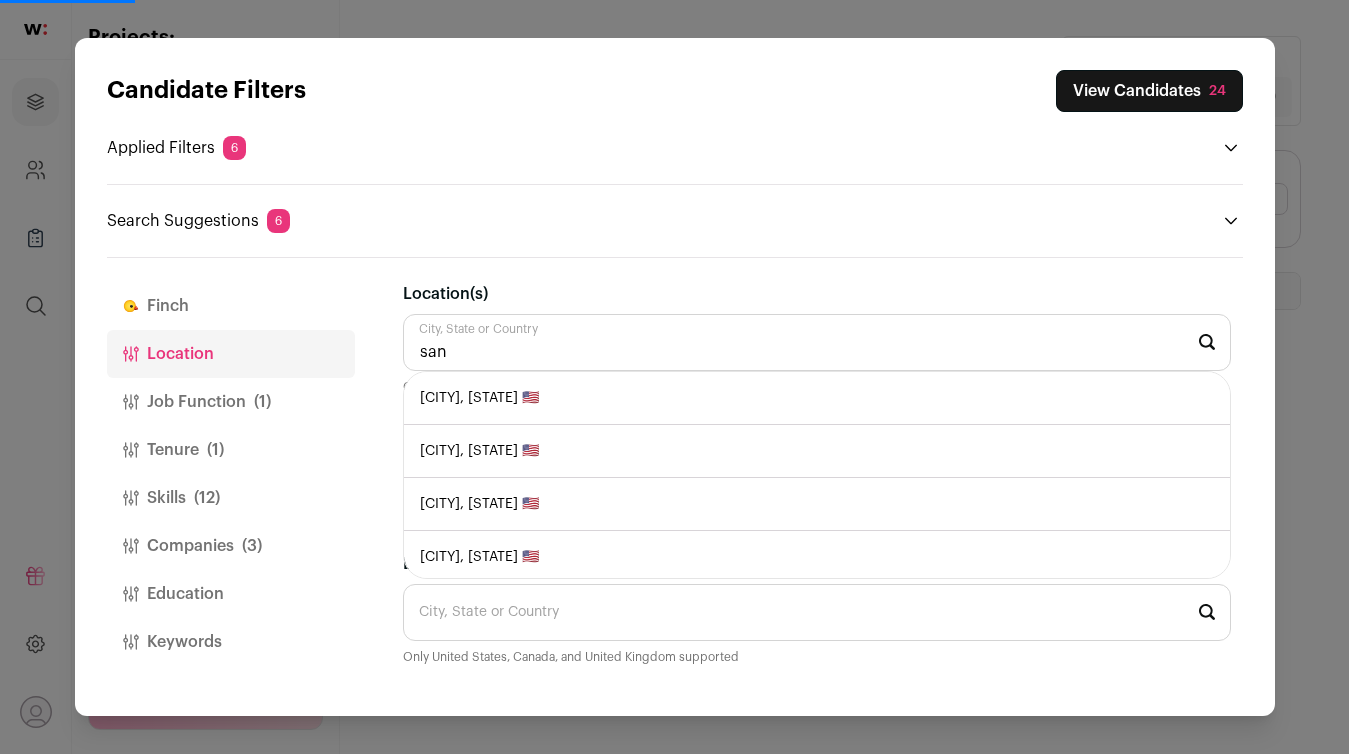 click on "[CITY], [STATE] 🇺🇸" at bounding box center (817, 398) 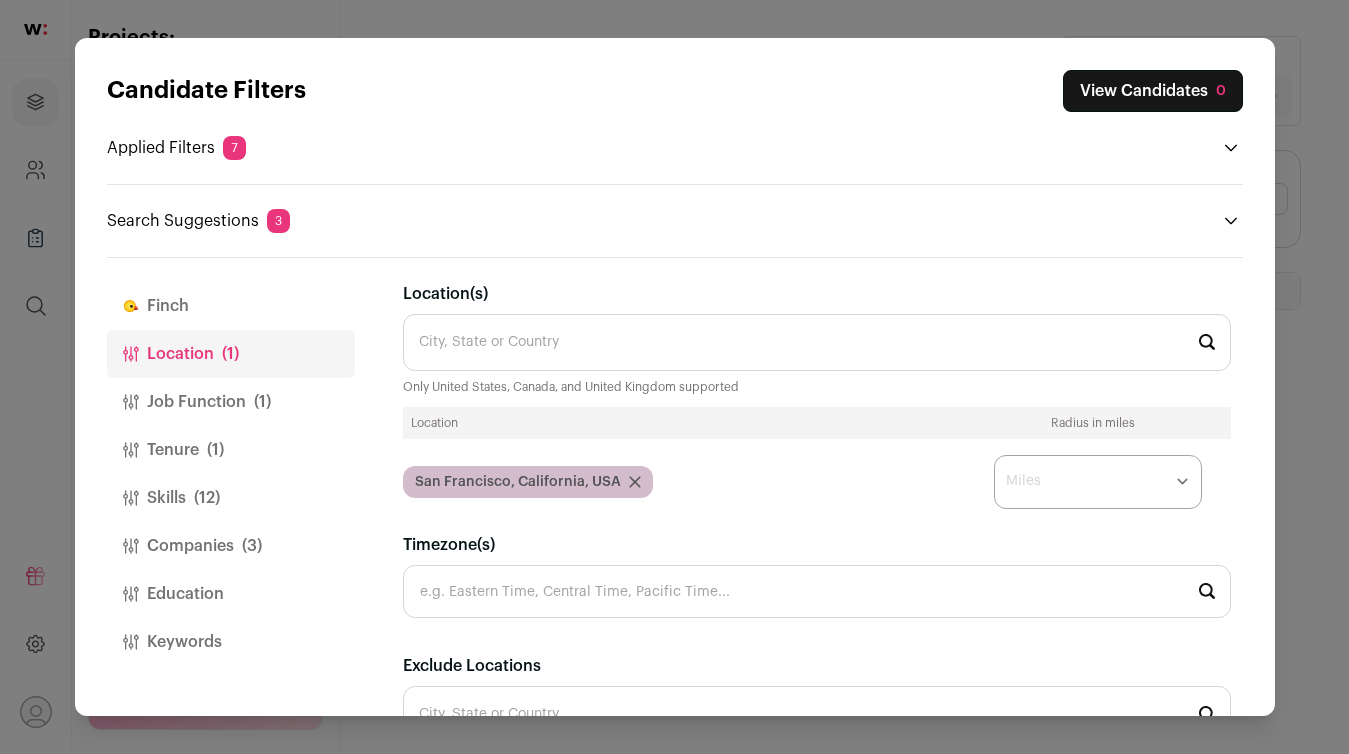 click on "(1)" at bounding box center (262, 402) 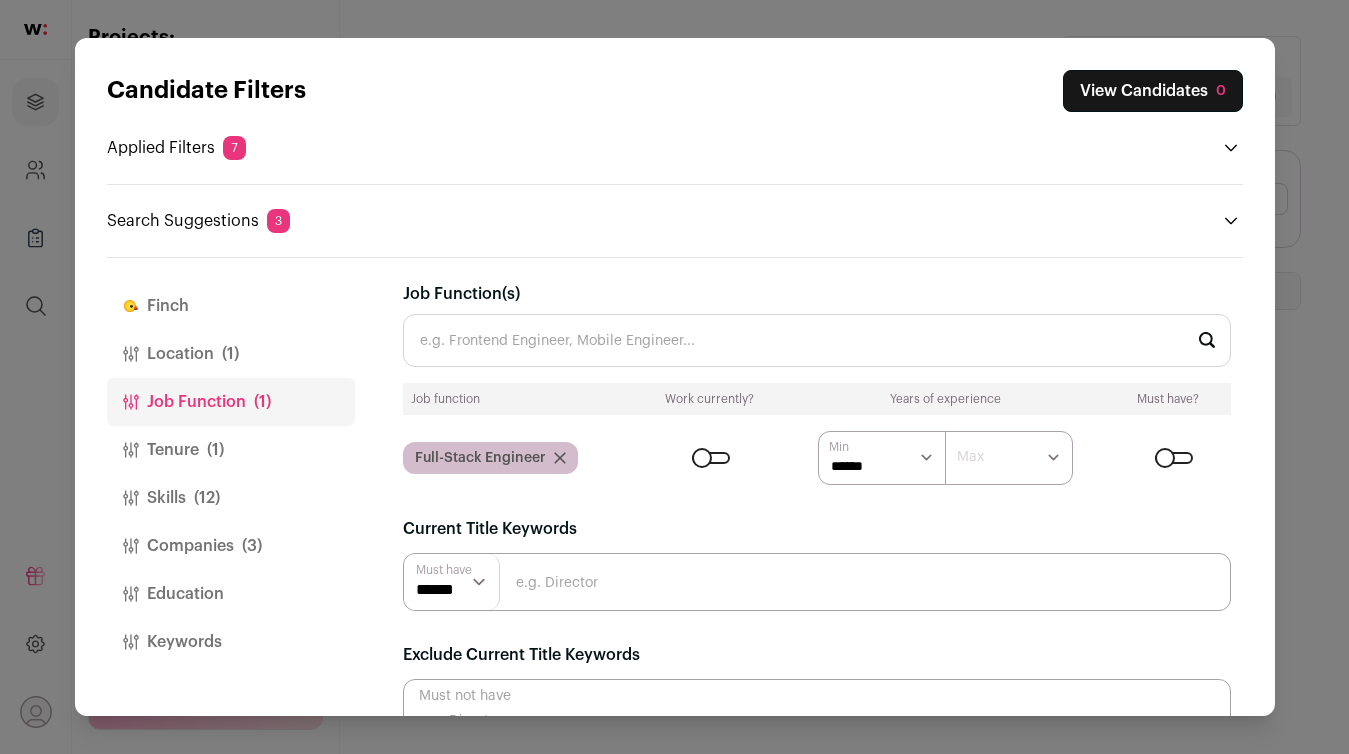 click at bounding box center (817, 582) 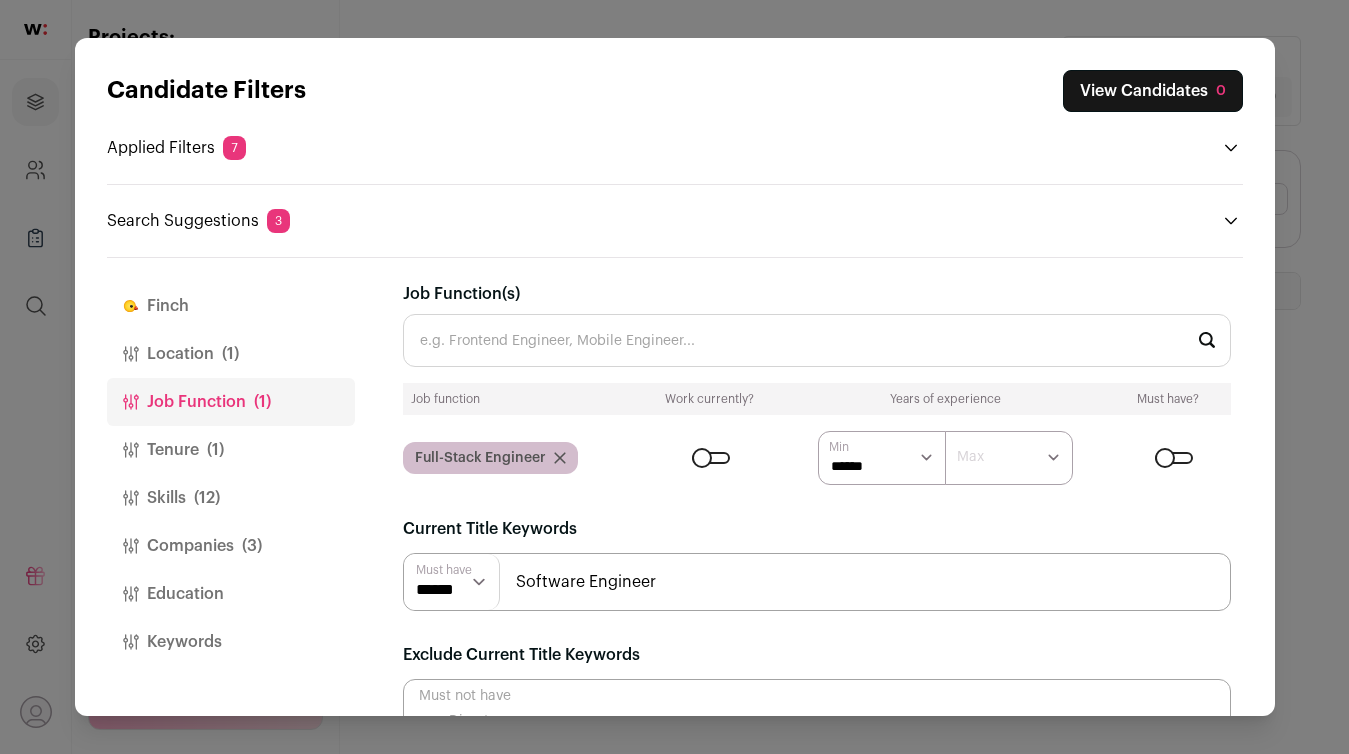 type on "Software Engineer" 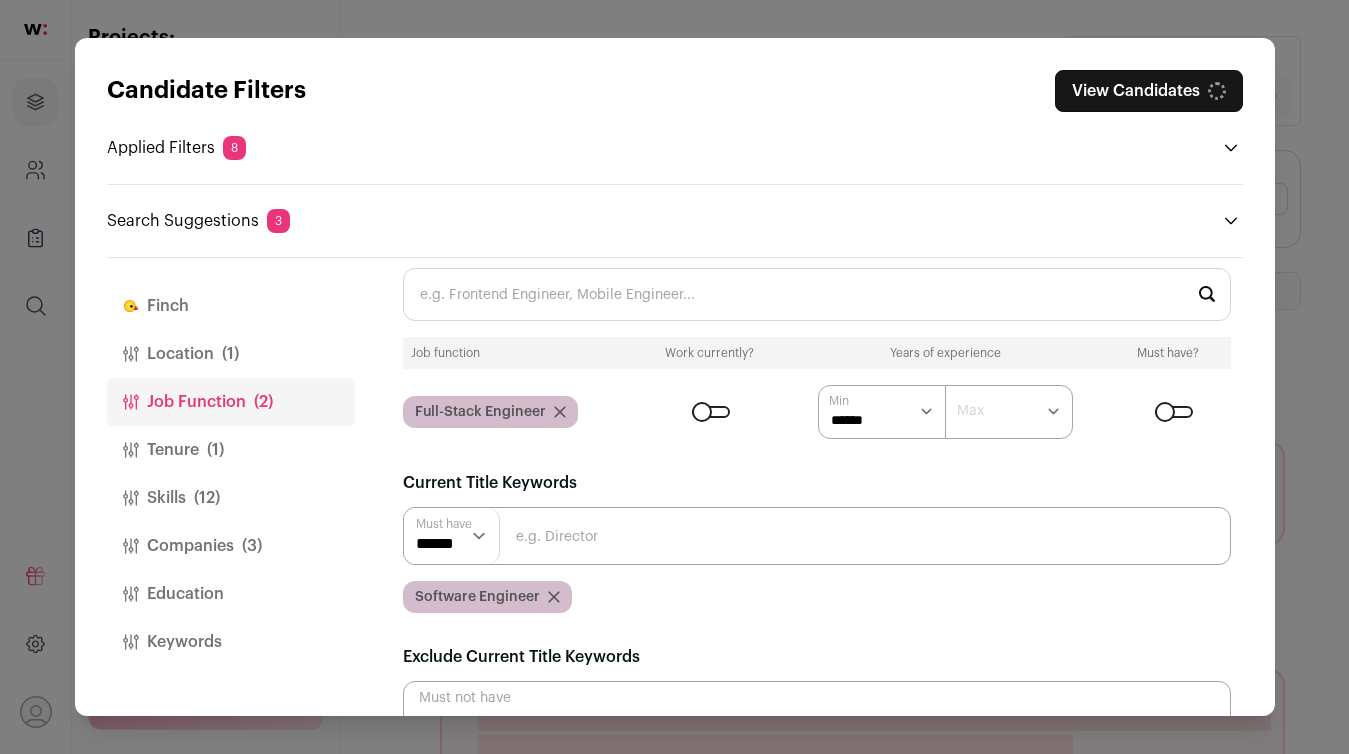 scroll, scrollTop: 56, scrollLeft: 0, axis: vertical 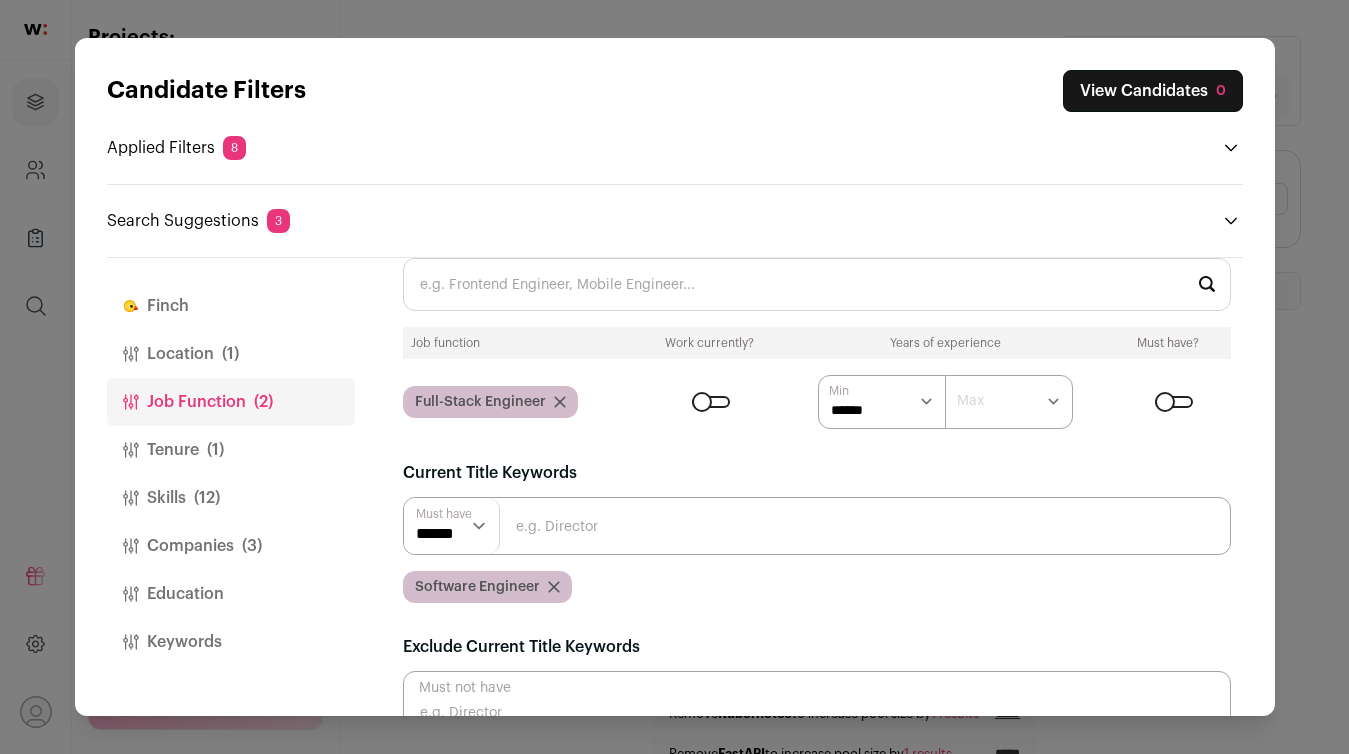 click at bounding box center (817, 526) 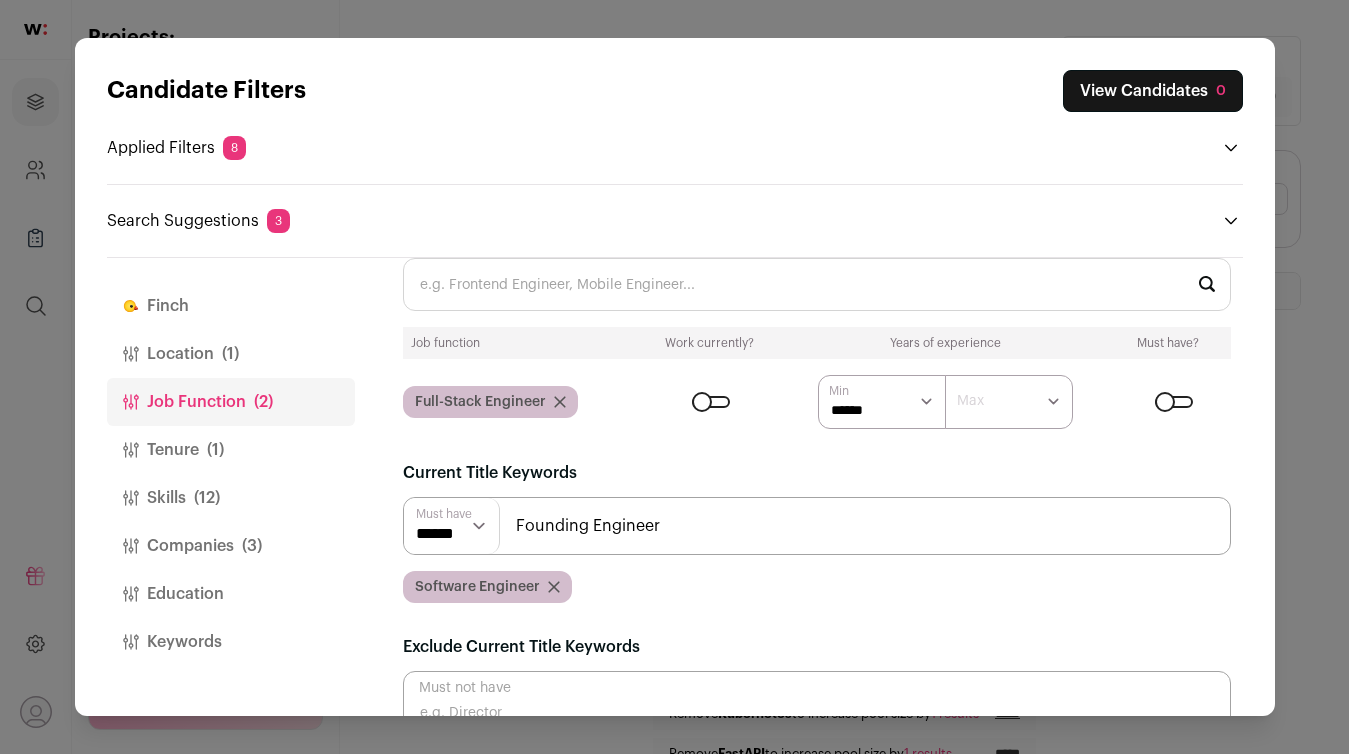 type on "Founding Engineer" 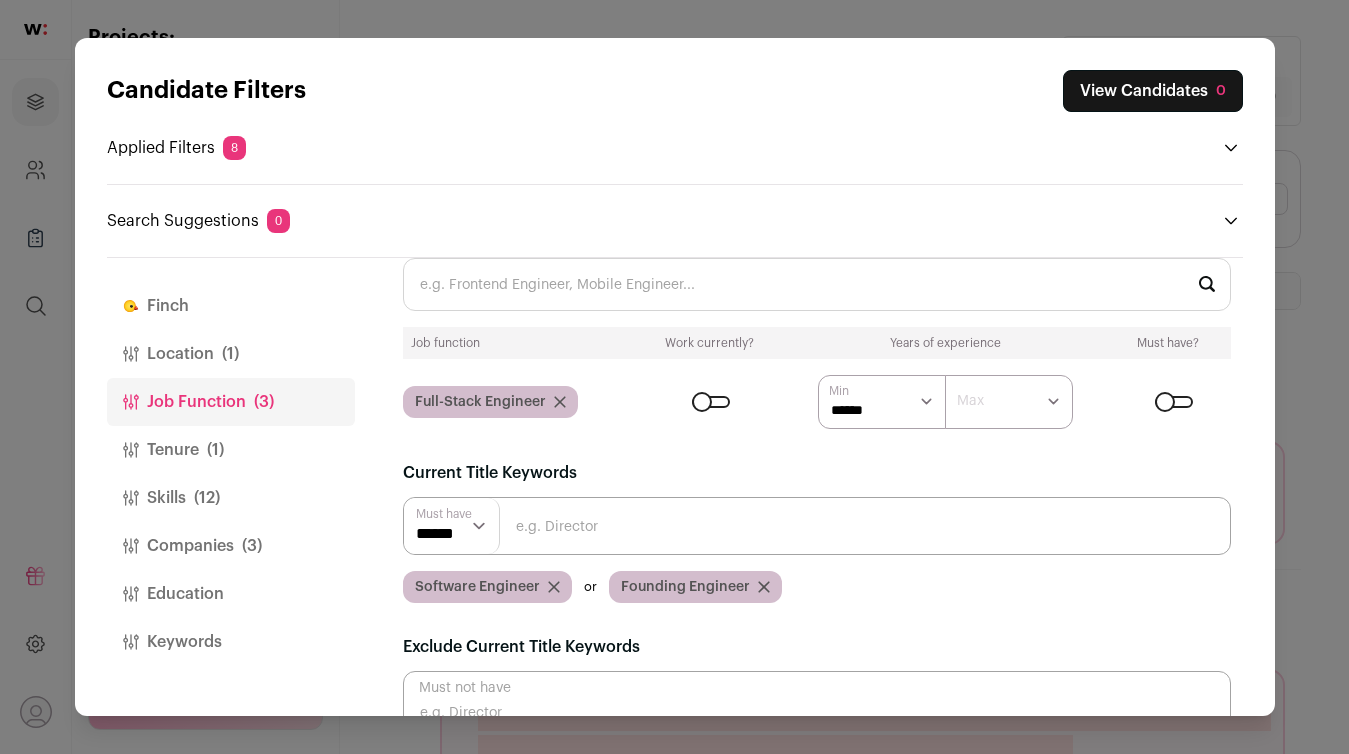 click on "Tenure
(1)" at bounding box center (231, 450) 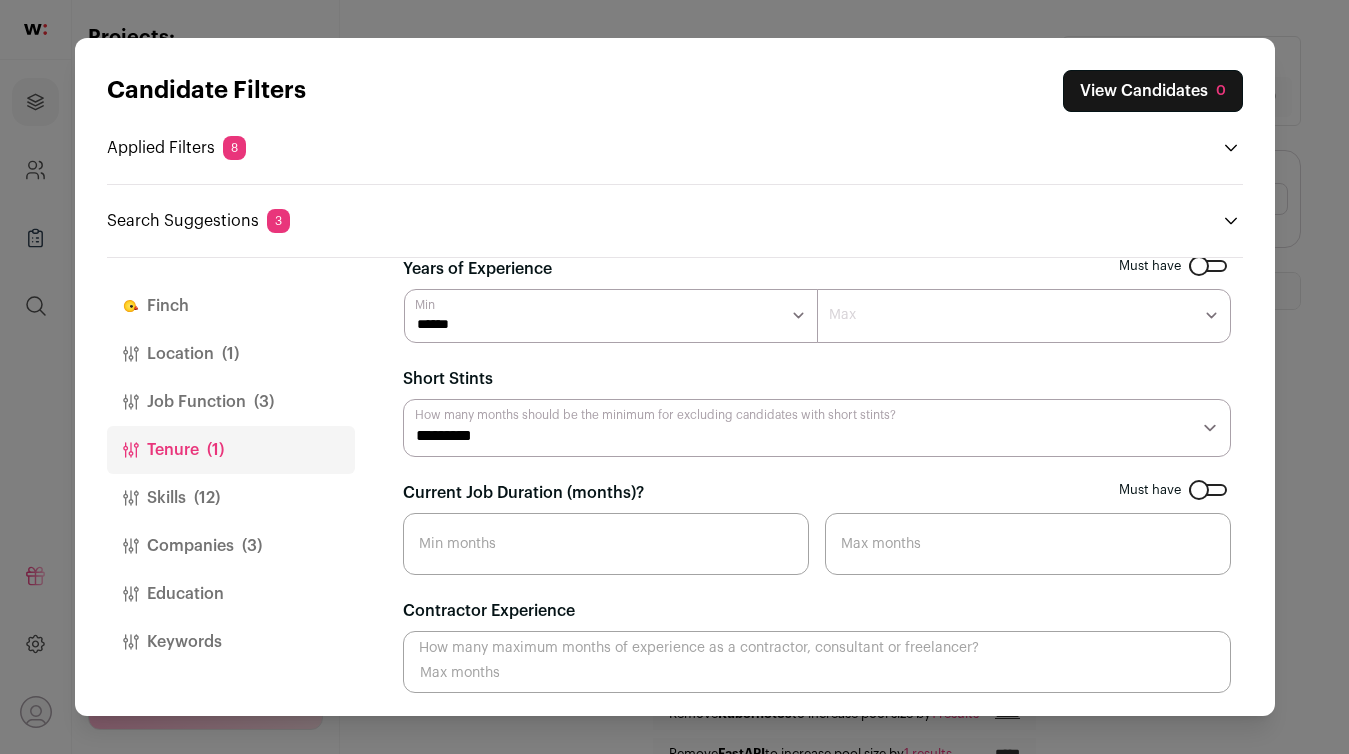 scroll, scrollTop: 0, scrollLeft: 0, axis: both 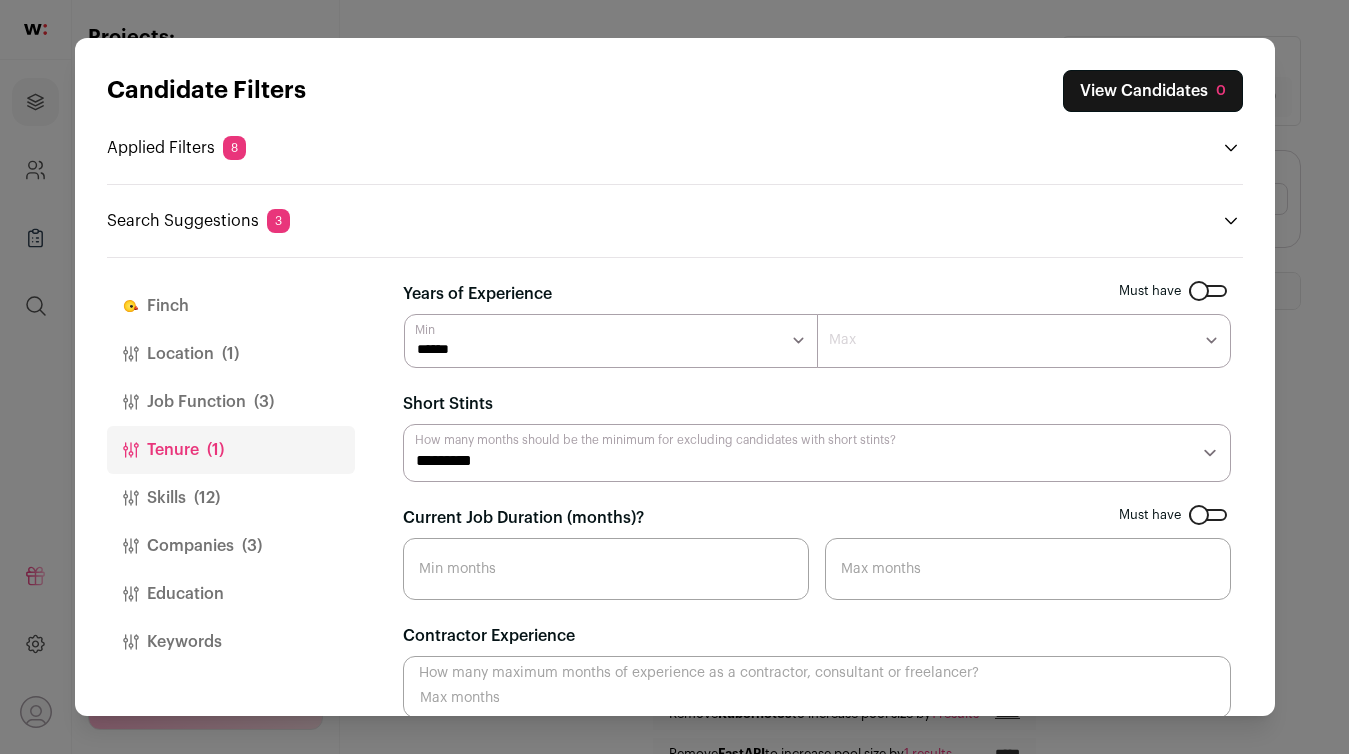 click on "Skills
(12)" at bounding box center (231, 498) 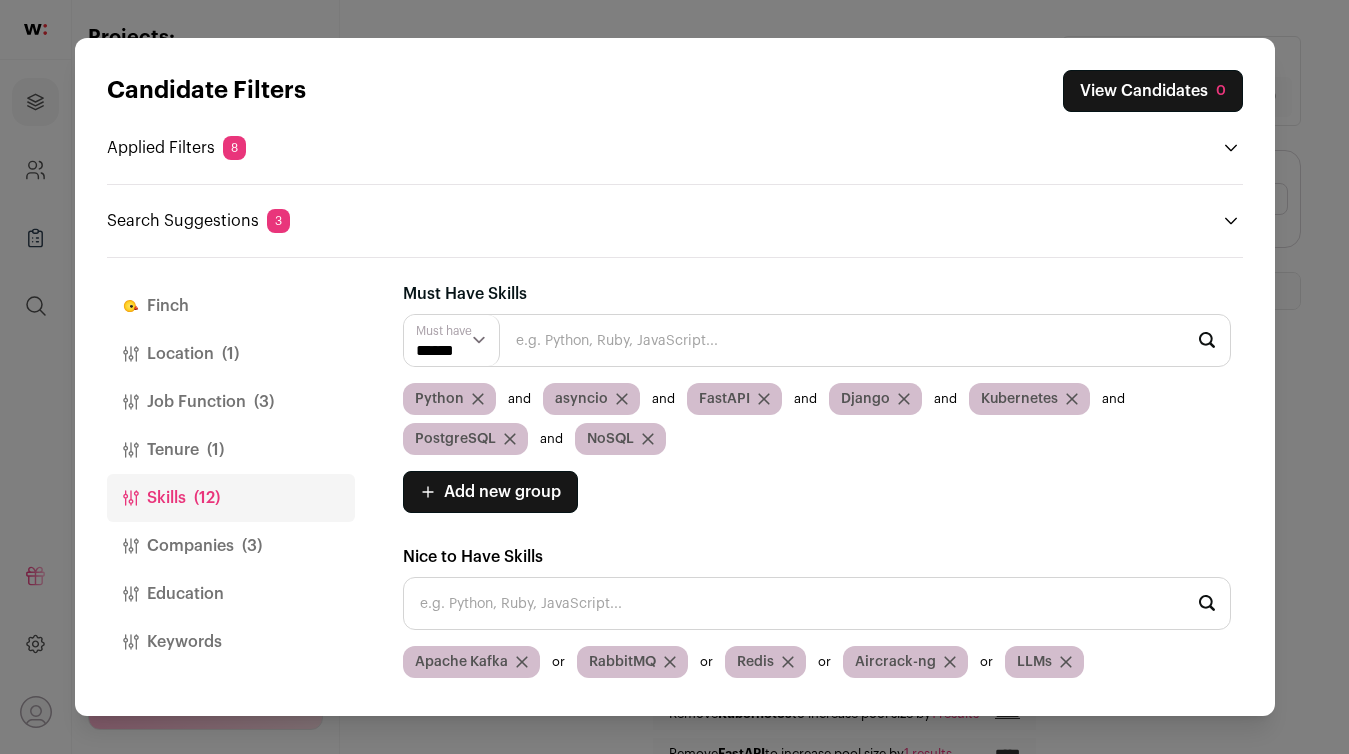 click 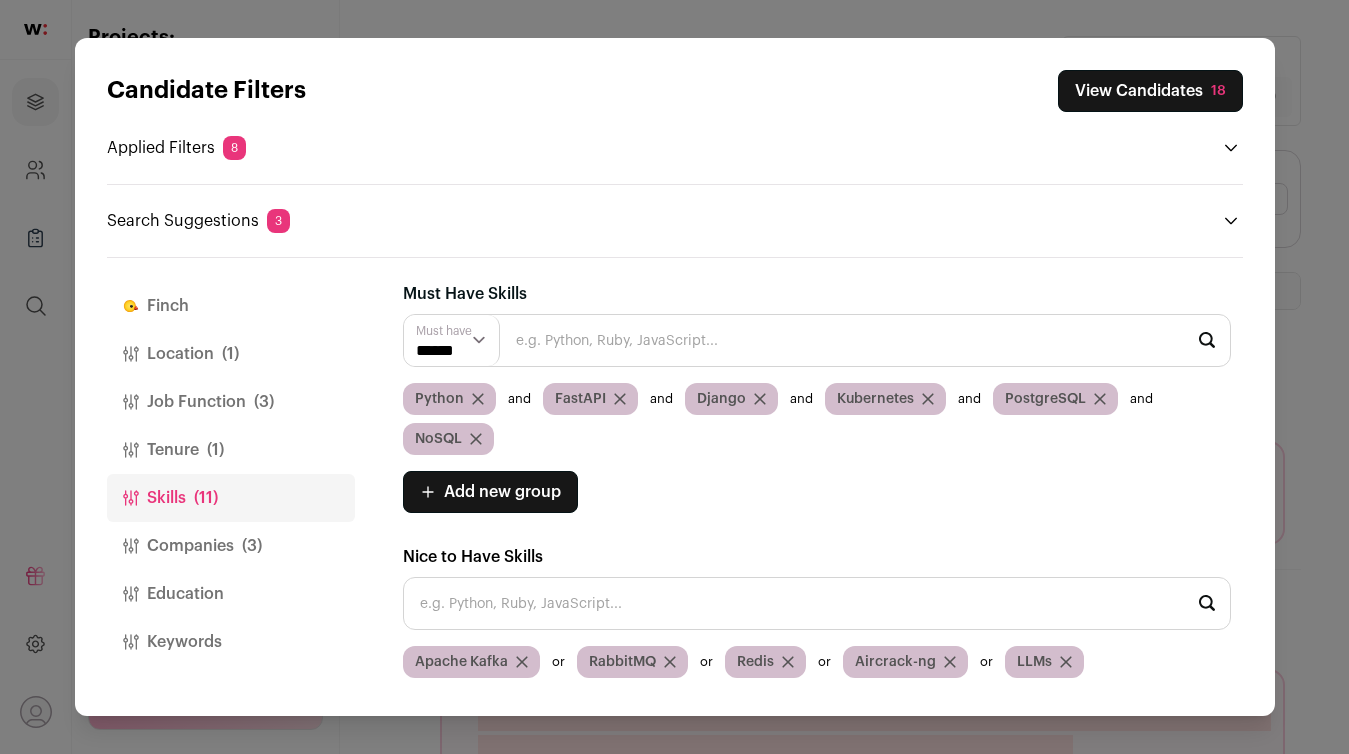 click 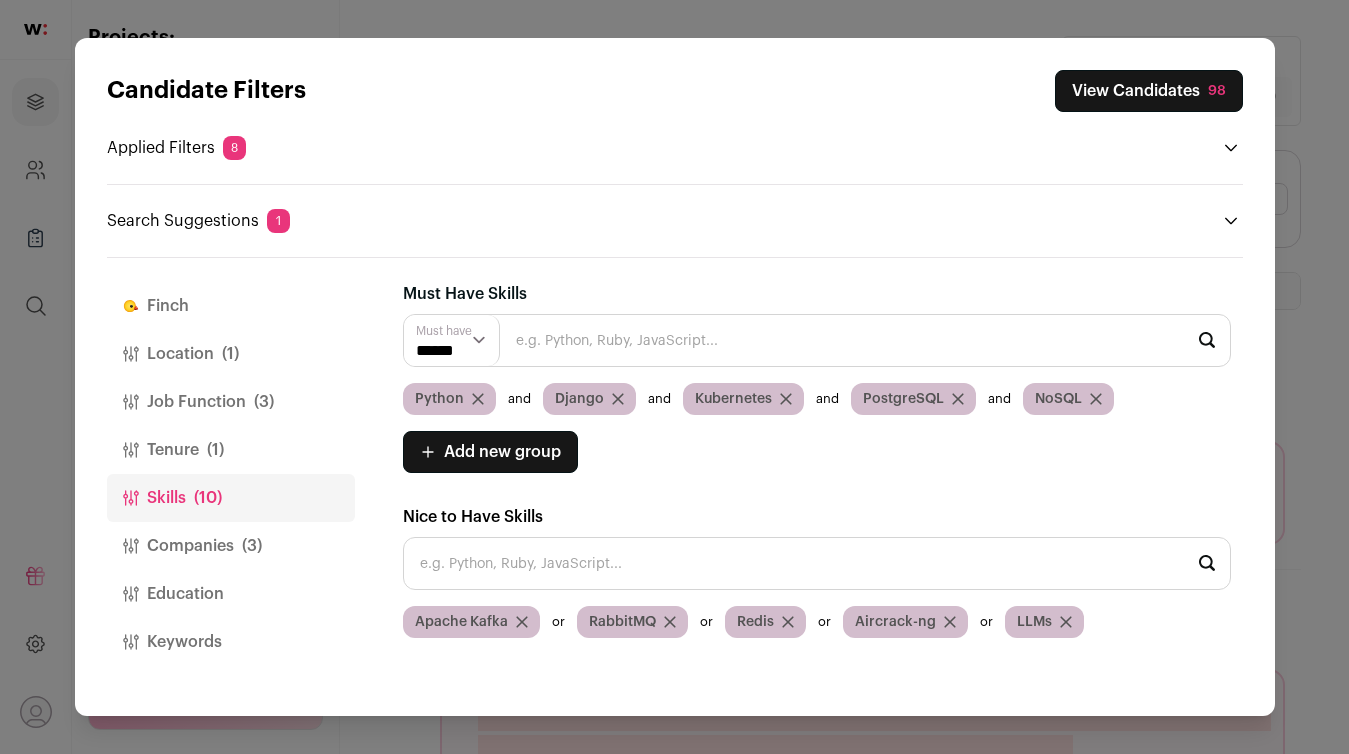click 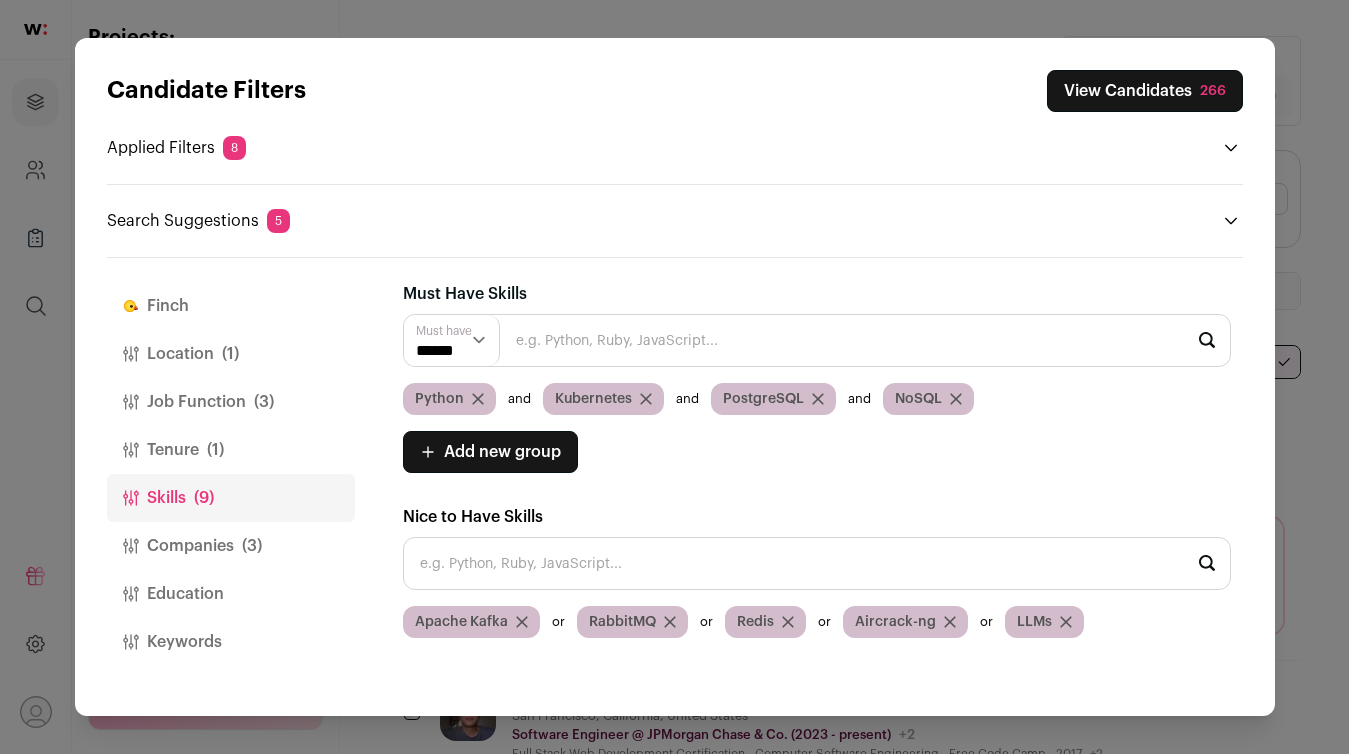 click 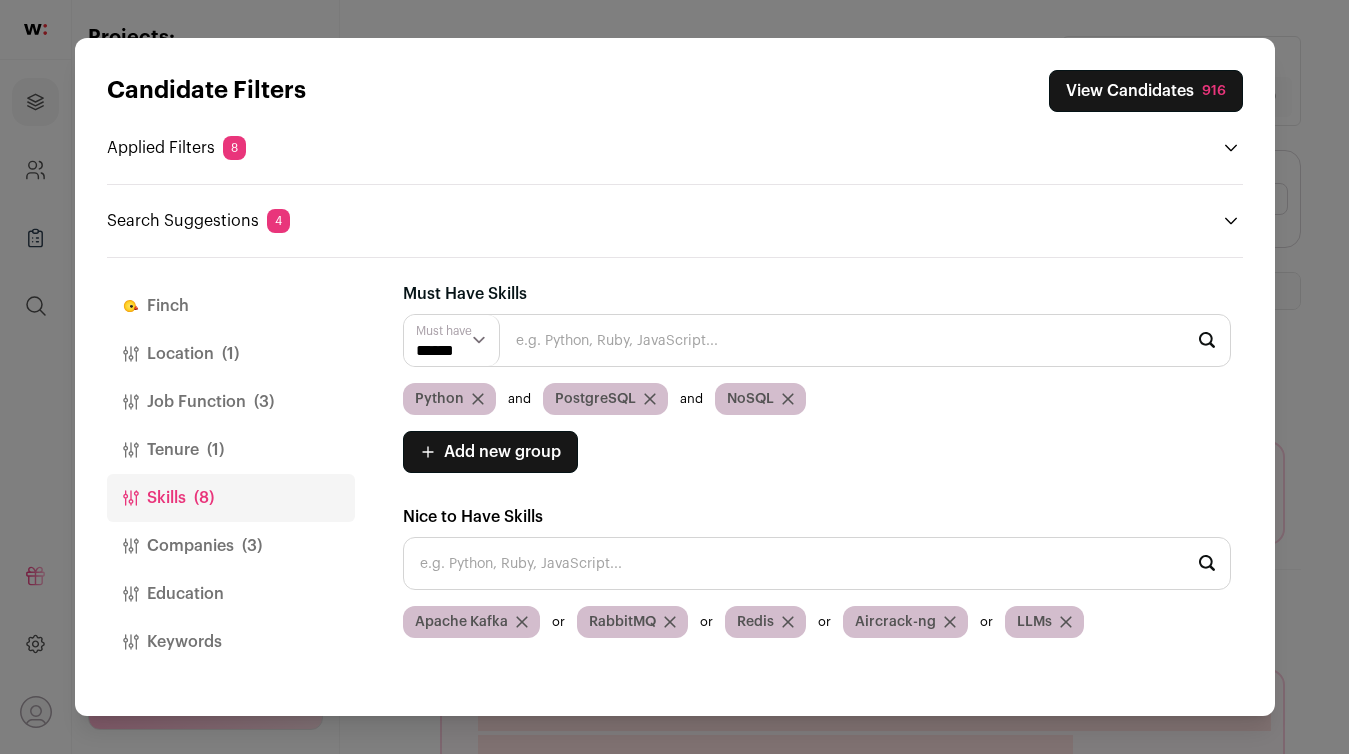 click 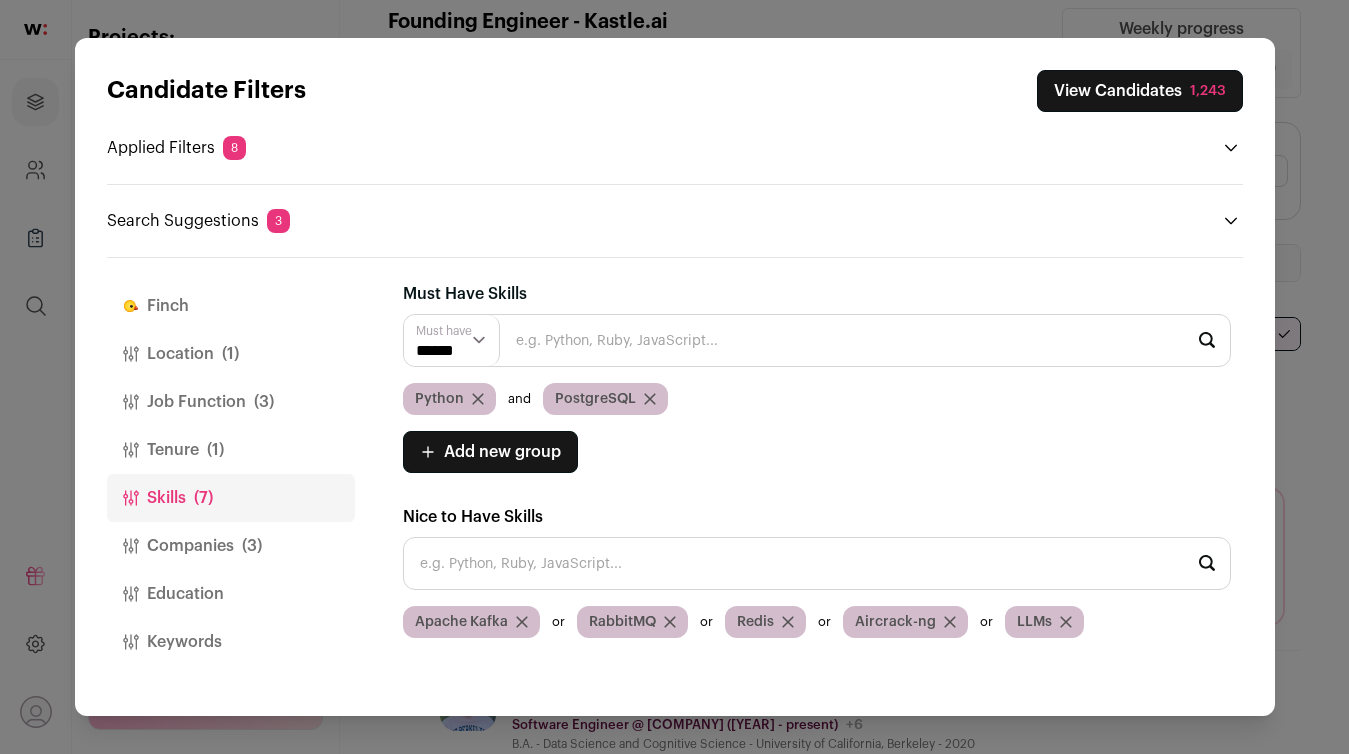 scroll, scrollTop: 0, scrollLeft: 0, axis: both 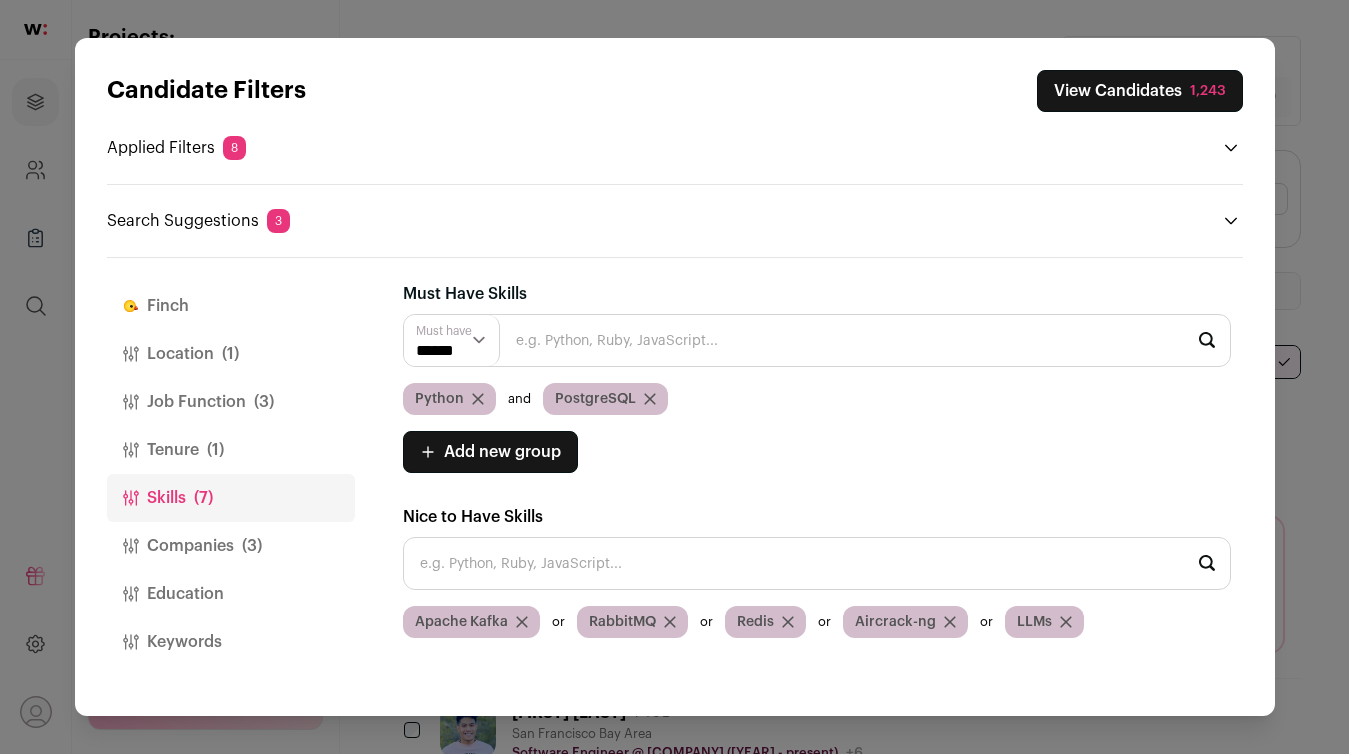 click on "Companies
(3)" at bounding box center (231, 546) 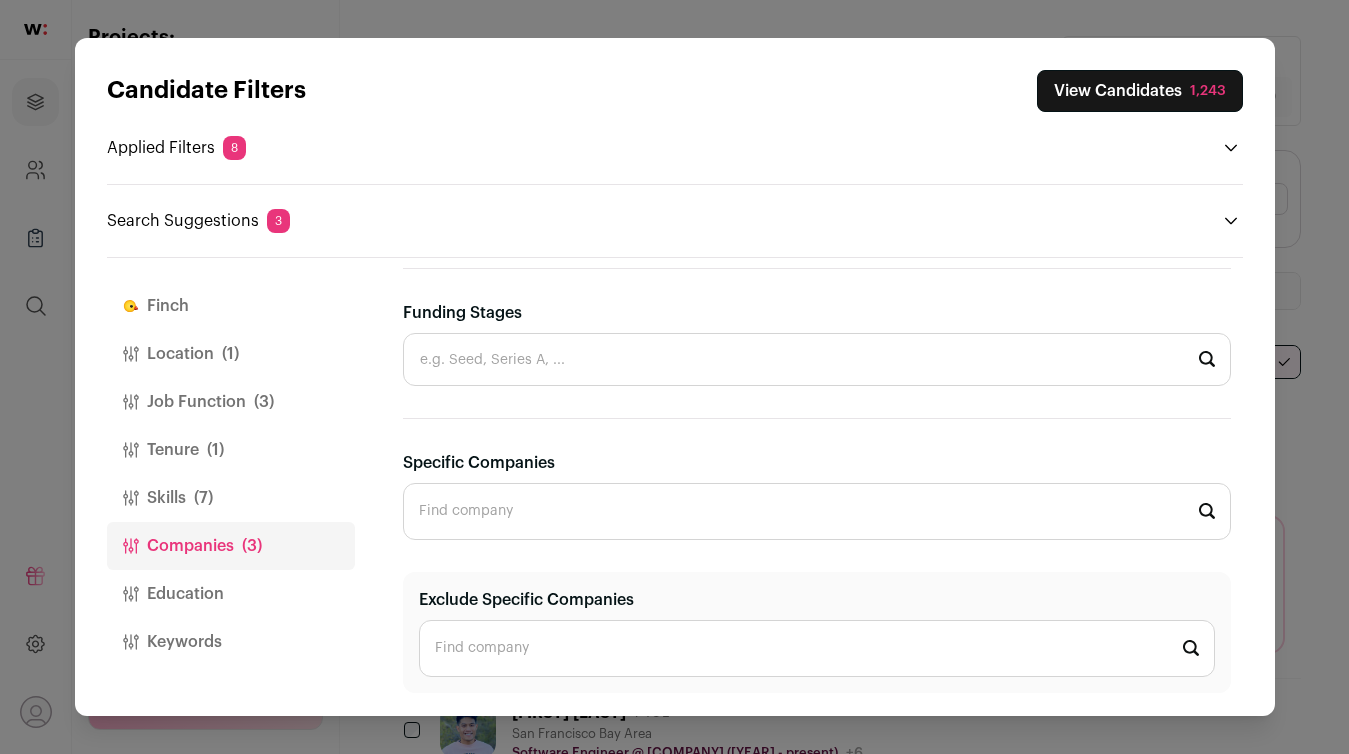 scroll, scrollTop: 0, scrollLeft: 0, axis: both 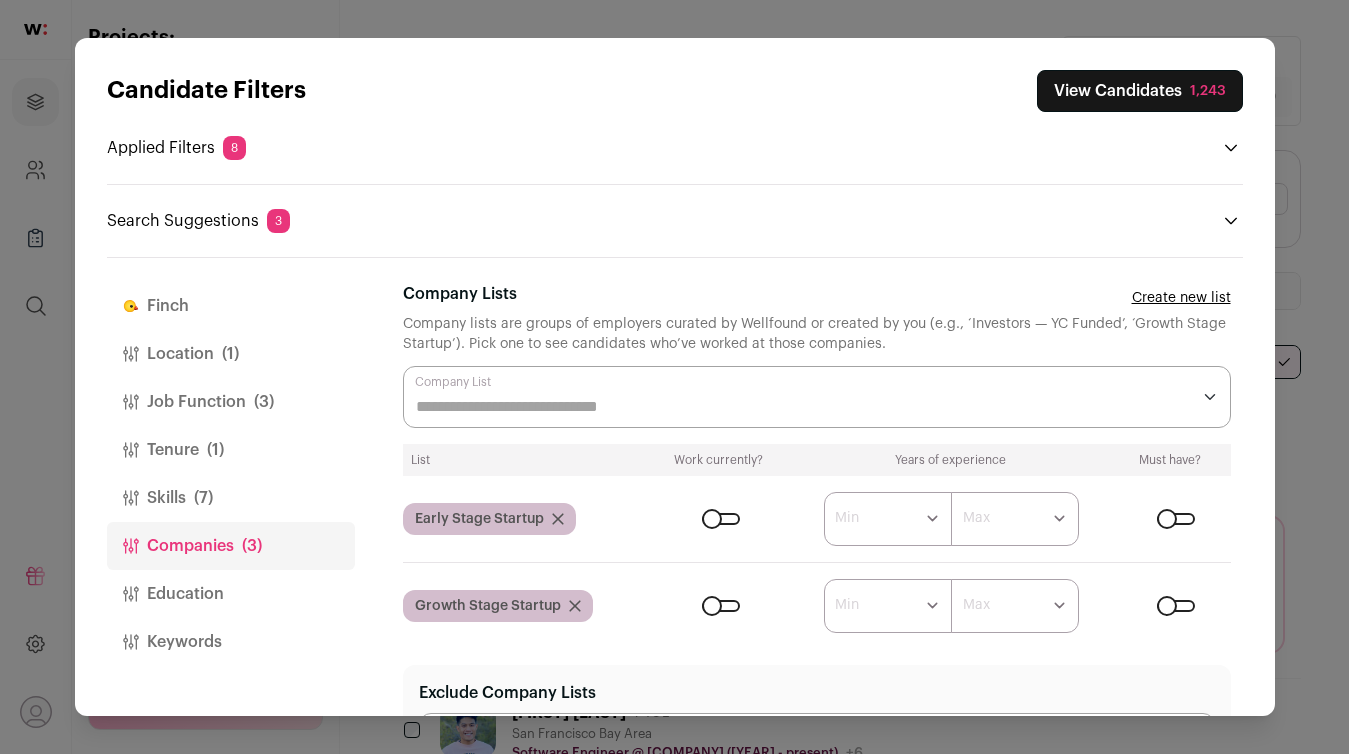 click on "Keywords" at bounding box center [231, 642] 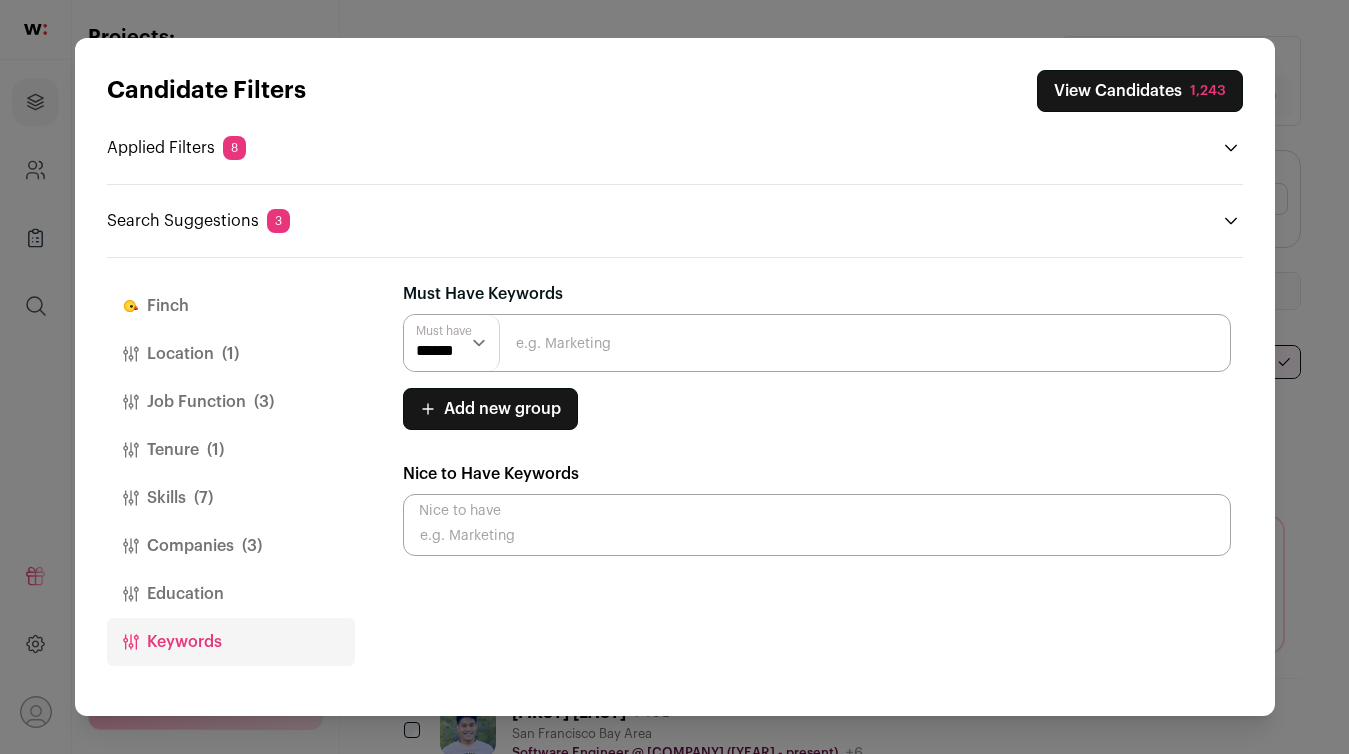 click at bounding box center [817, 525] 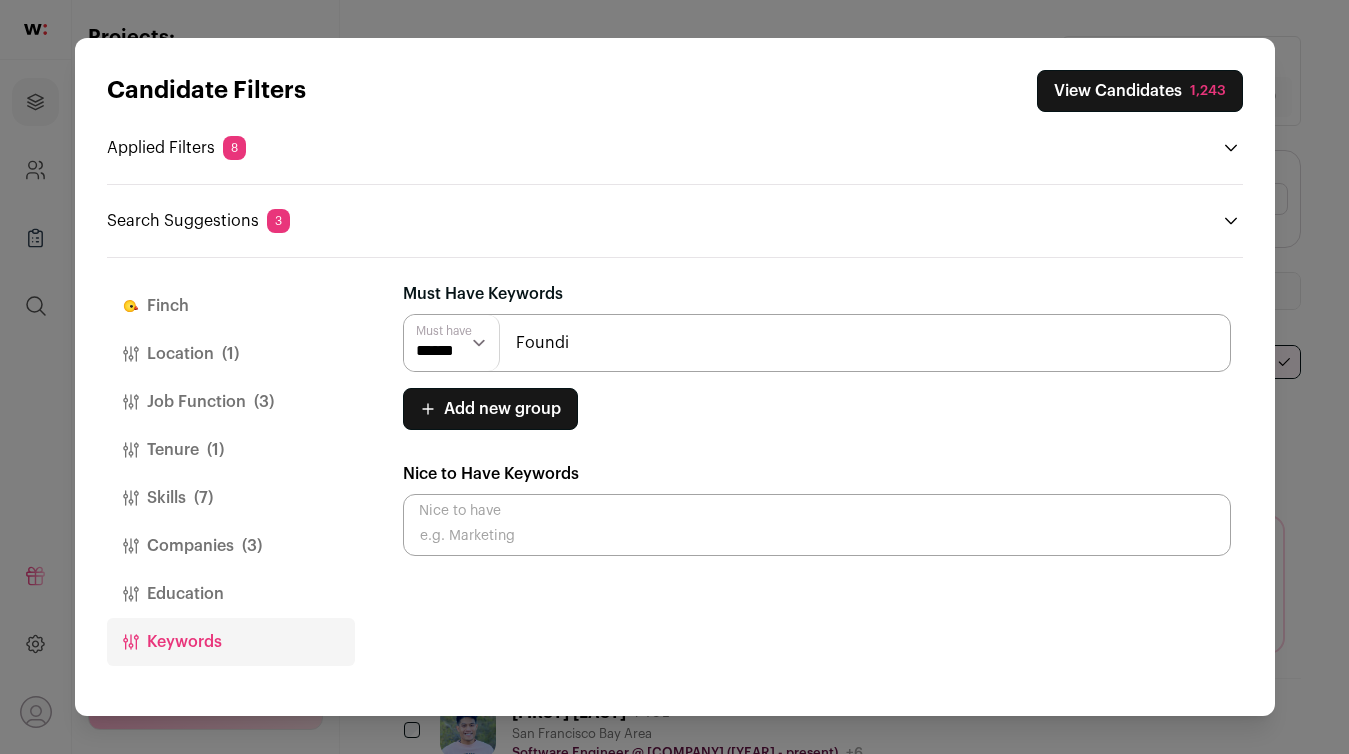 type on "Founding Engineer" 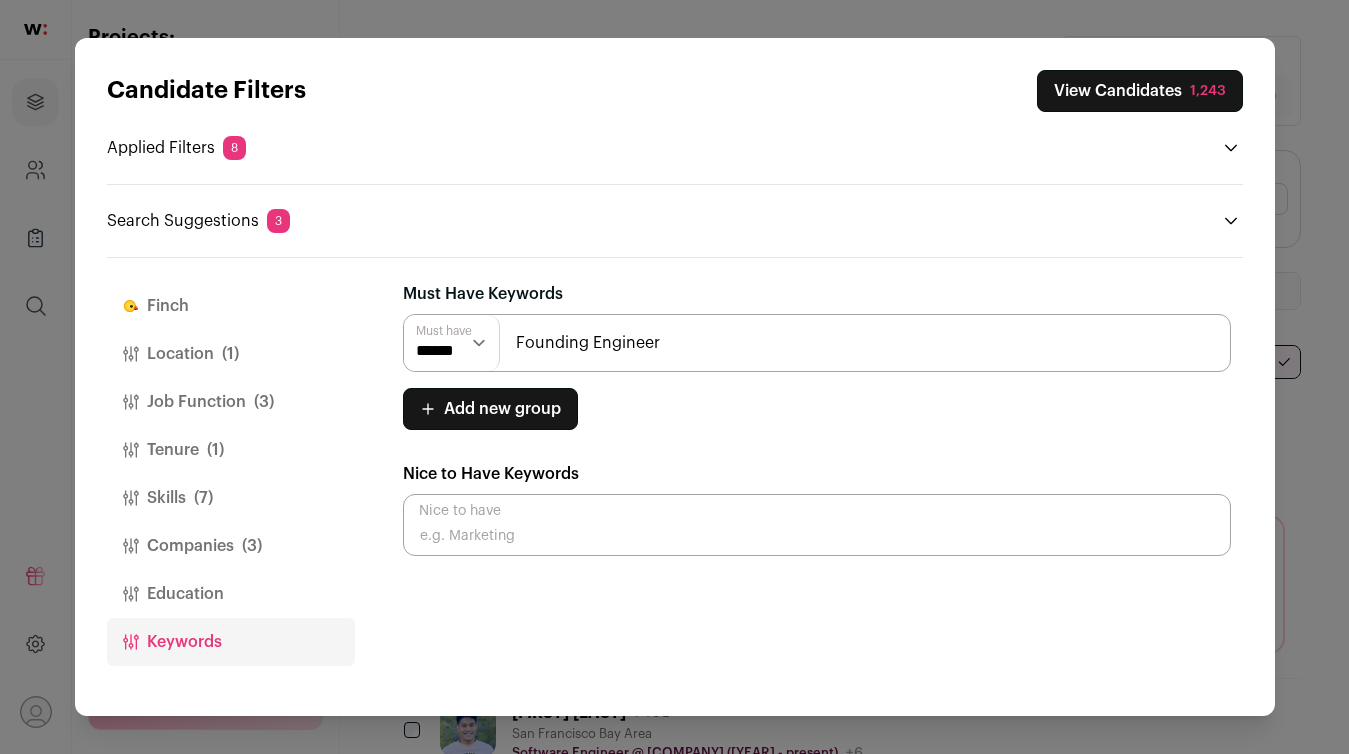click on "Founding Engineer" at bounding box center (817, 343) 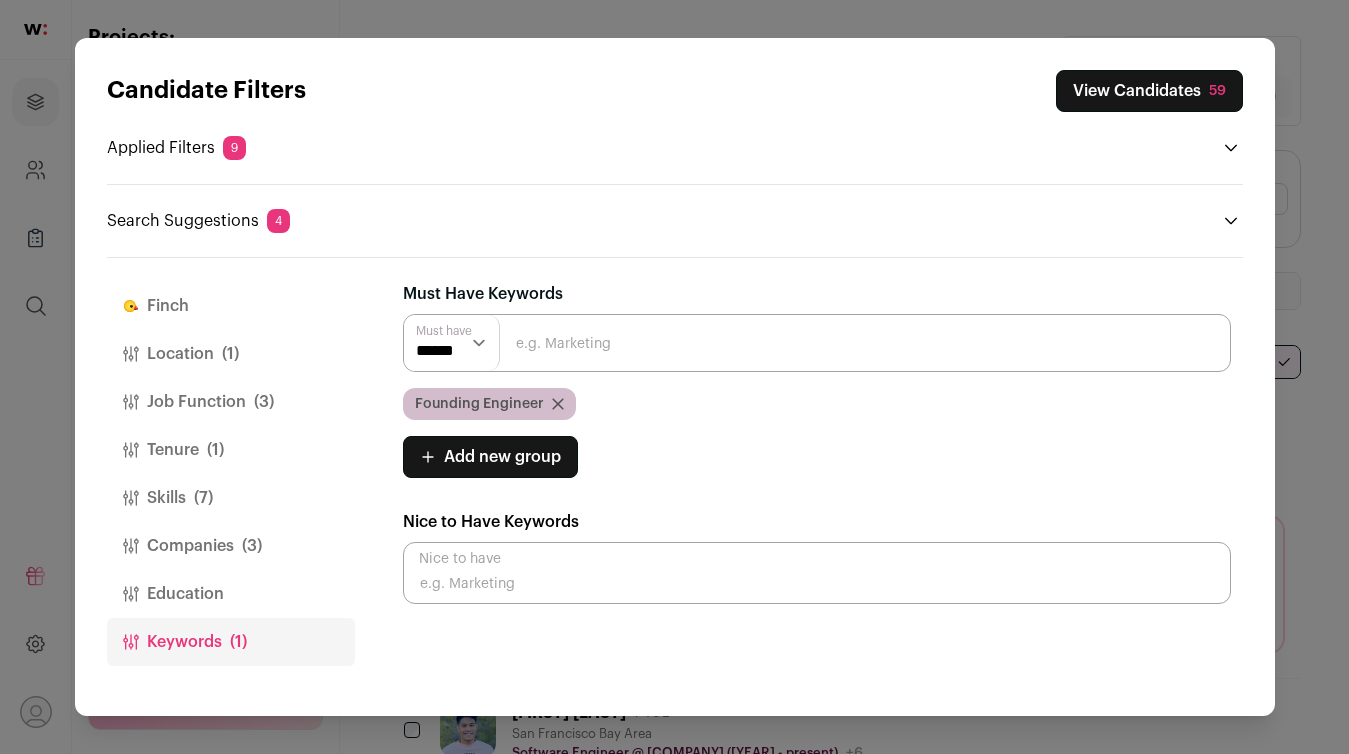 click on "View Candidates
59" at bounding box center (1149, 91) 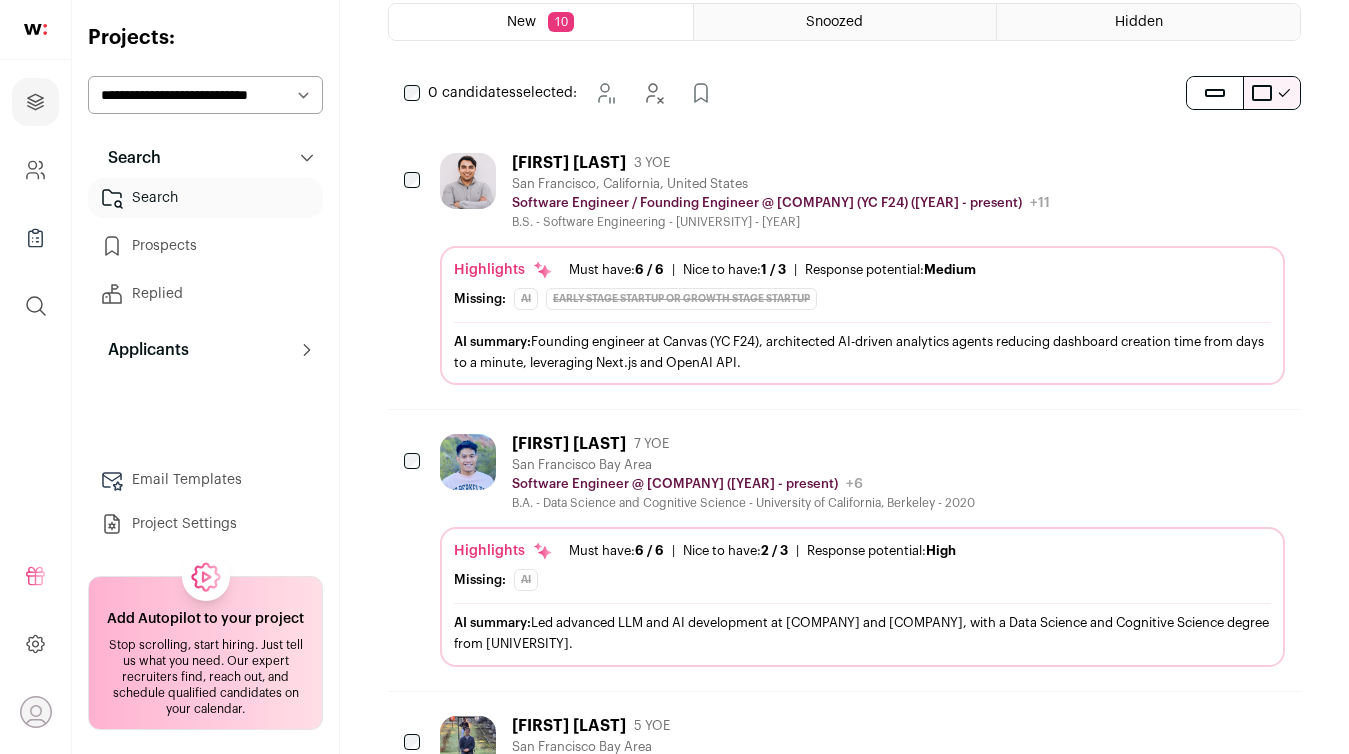 scroll, scrollTop: 273, scrollLeft: 0, axis: vertical 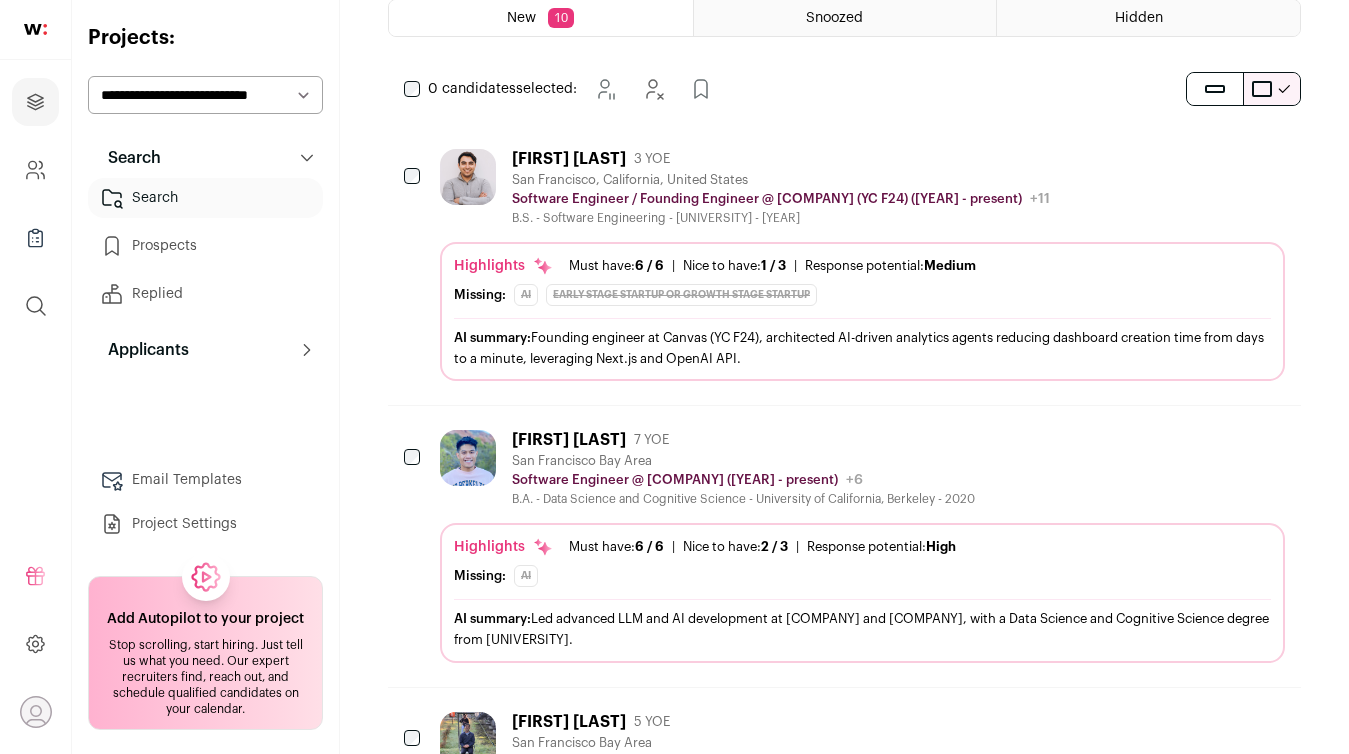 click on "[FIRST] [LAST]
7 YOE
[CITY] [STATE] Area
Software Engineer @ Outlier
(2024 - present)
Outlier
Public / Private
Private
Valuation
Unknown
Company size
10,001+
Founded
2015
Last funding B2B" at bounding box center (862, 468) 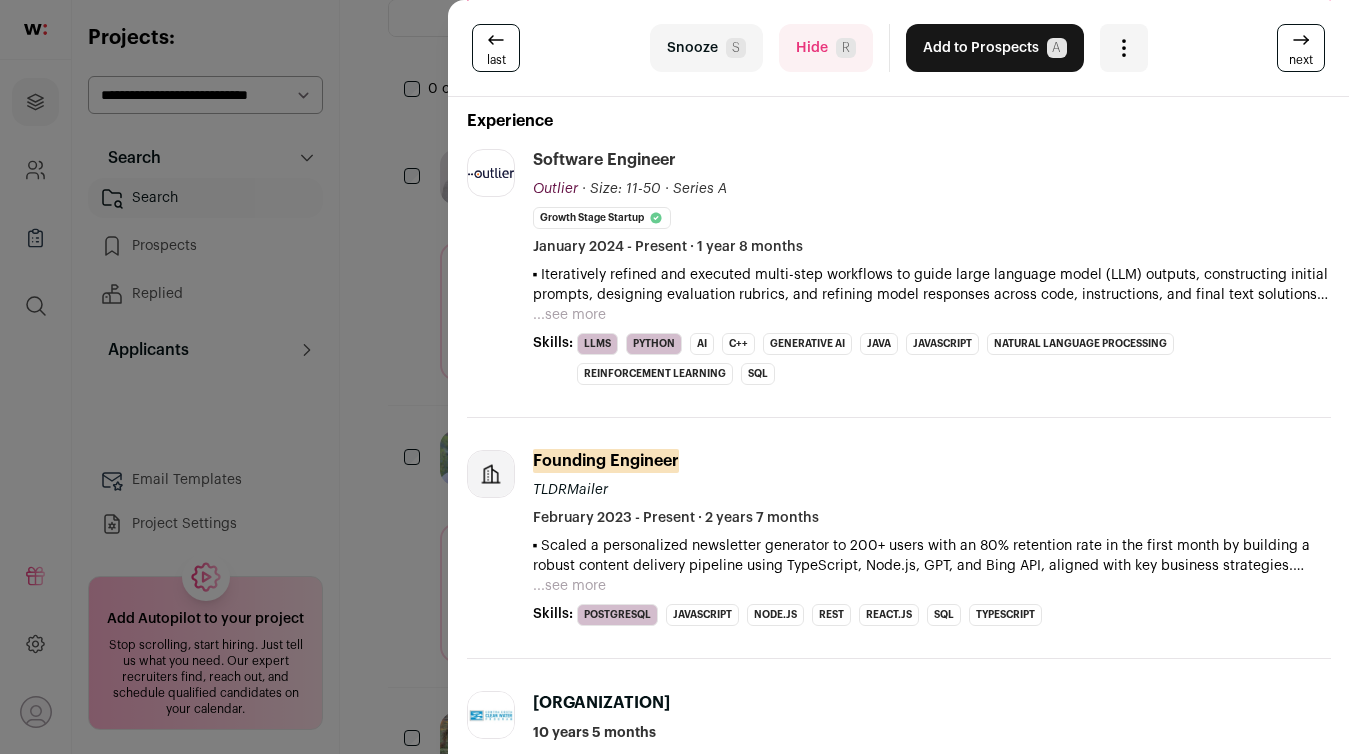 scroll, scrollTop: 378, scrollLeft: 0, axis: vertical 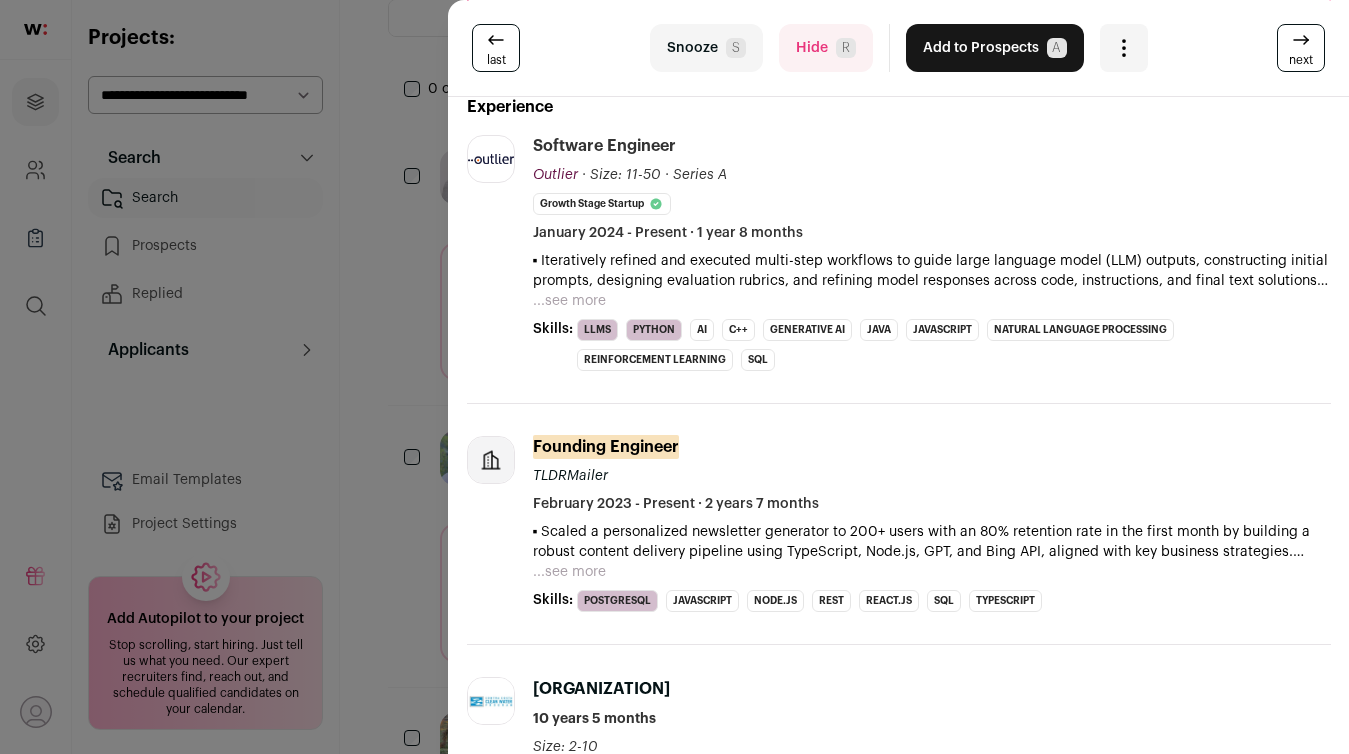click on "last
Snooze
S
Hide
R
Add to Prospects
A
Are you sure?
[NAME]  is already in your ATS. Do you wish to reach out to this candidate through wellfound:ai?
Cancel
********
More actions" at bounding box center [674, 377] 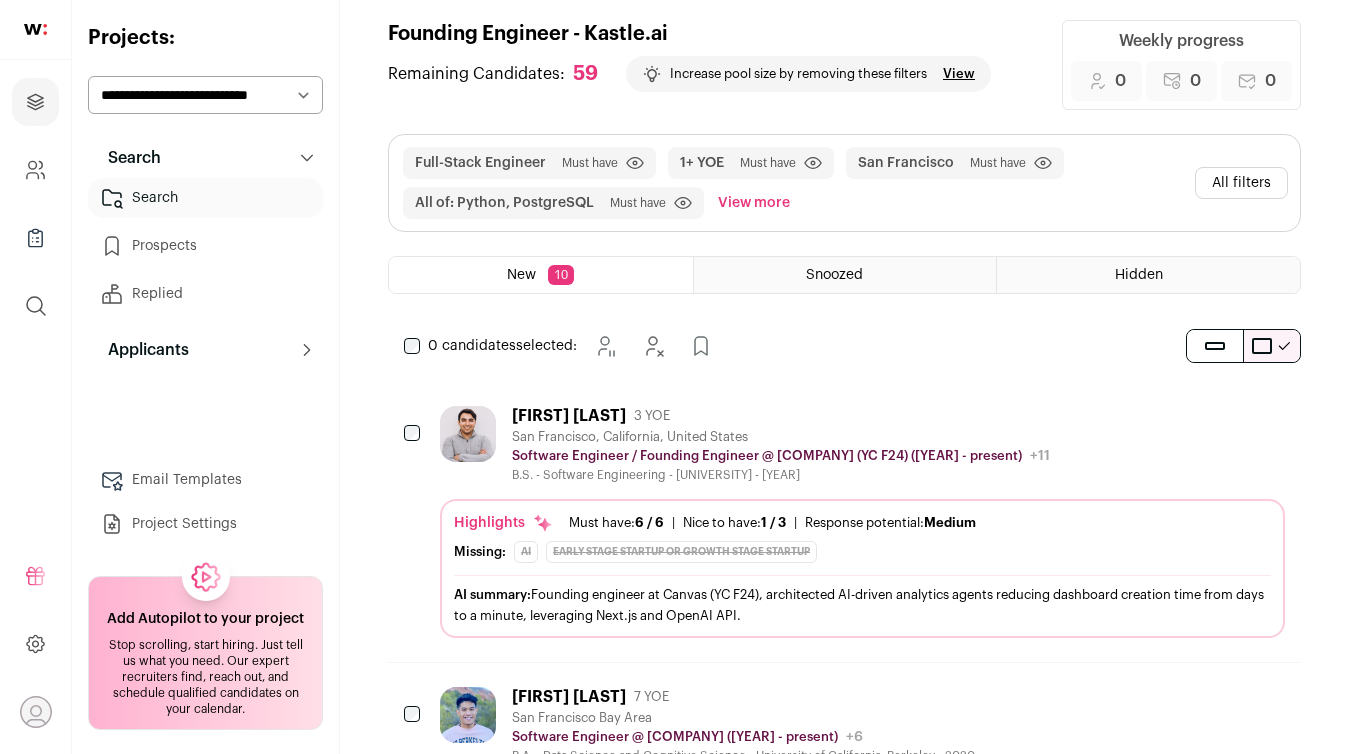 scroll, scrollTop: 0, scrollLeft: 0, axis: both 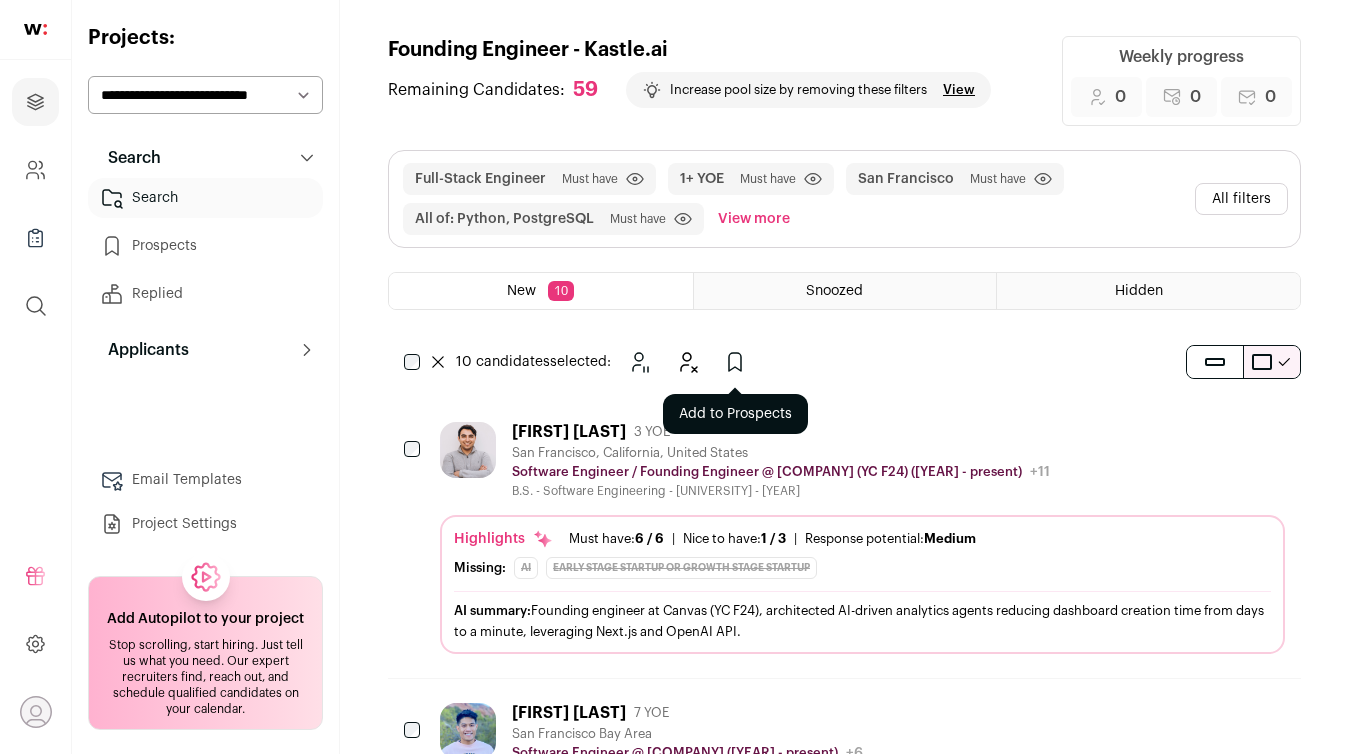 click 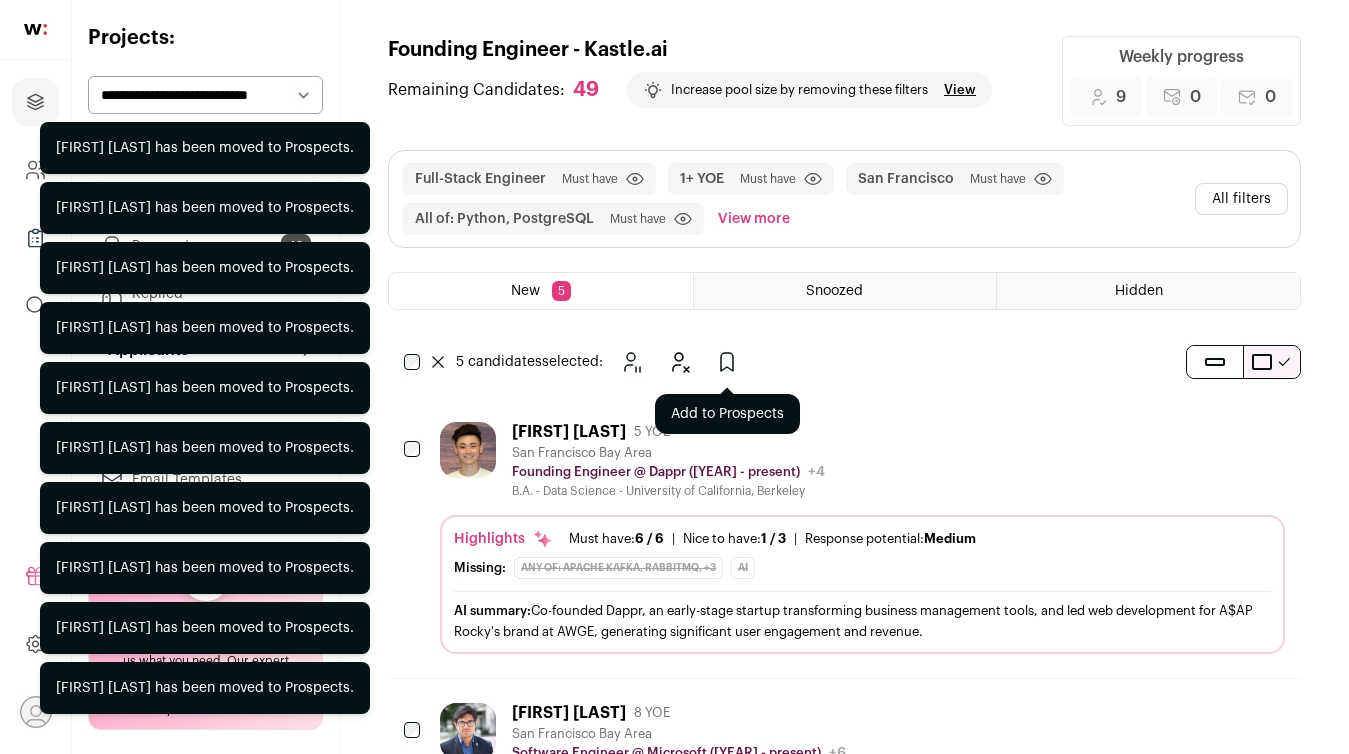 click 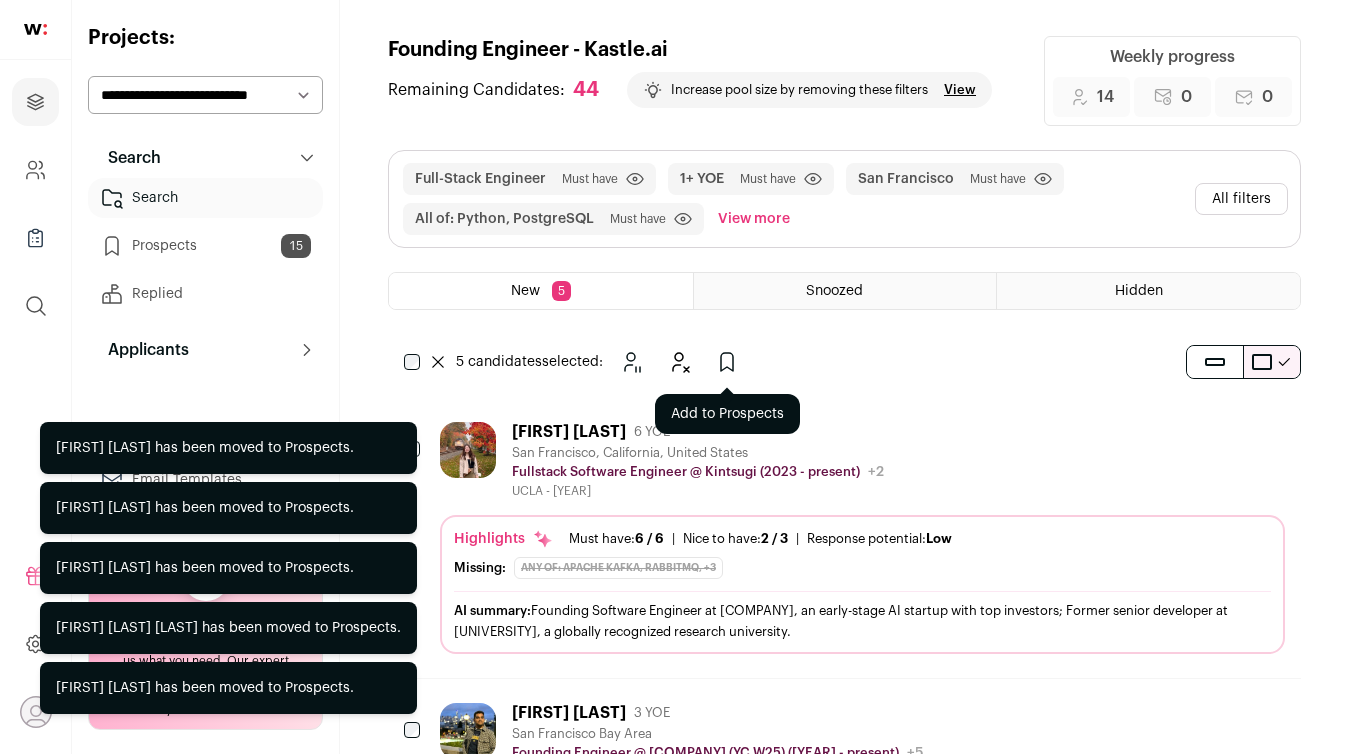 click 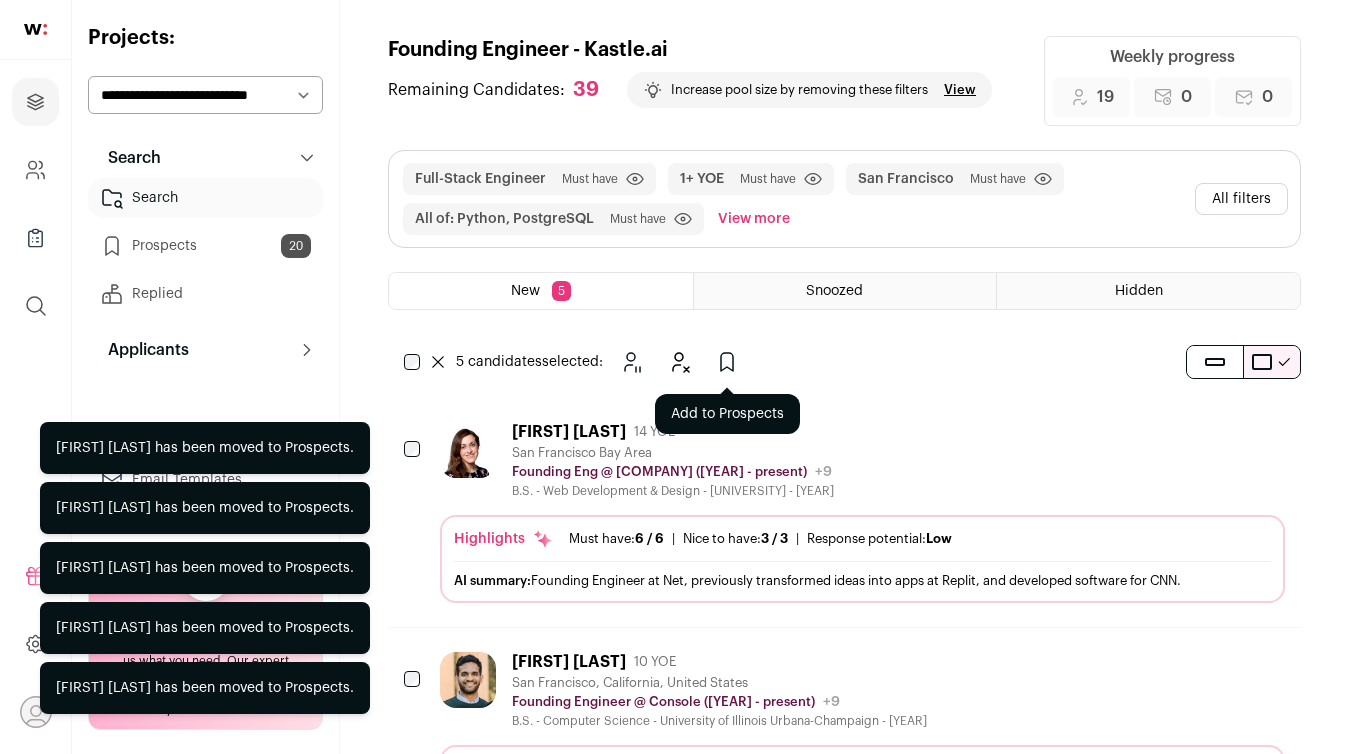 click at bounding box center (727, 362) 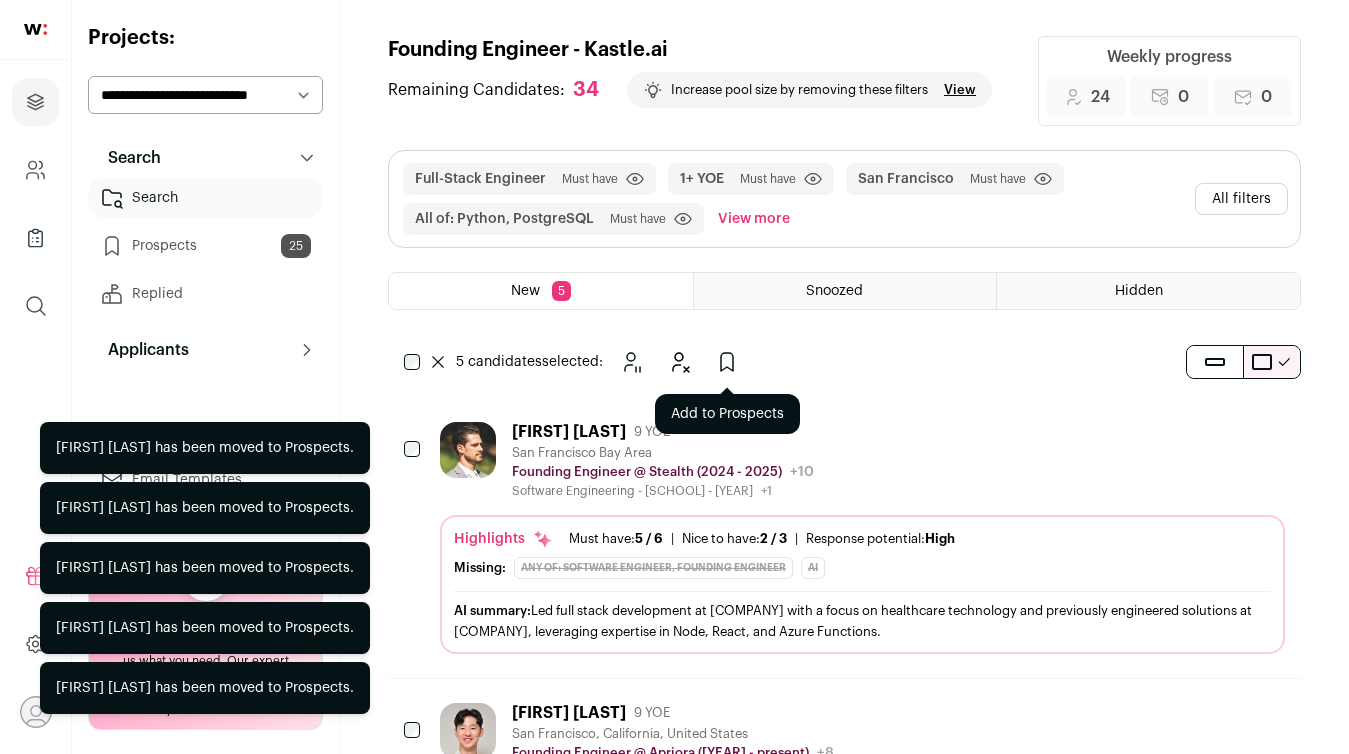 click 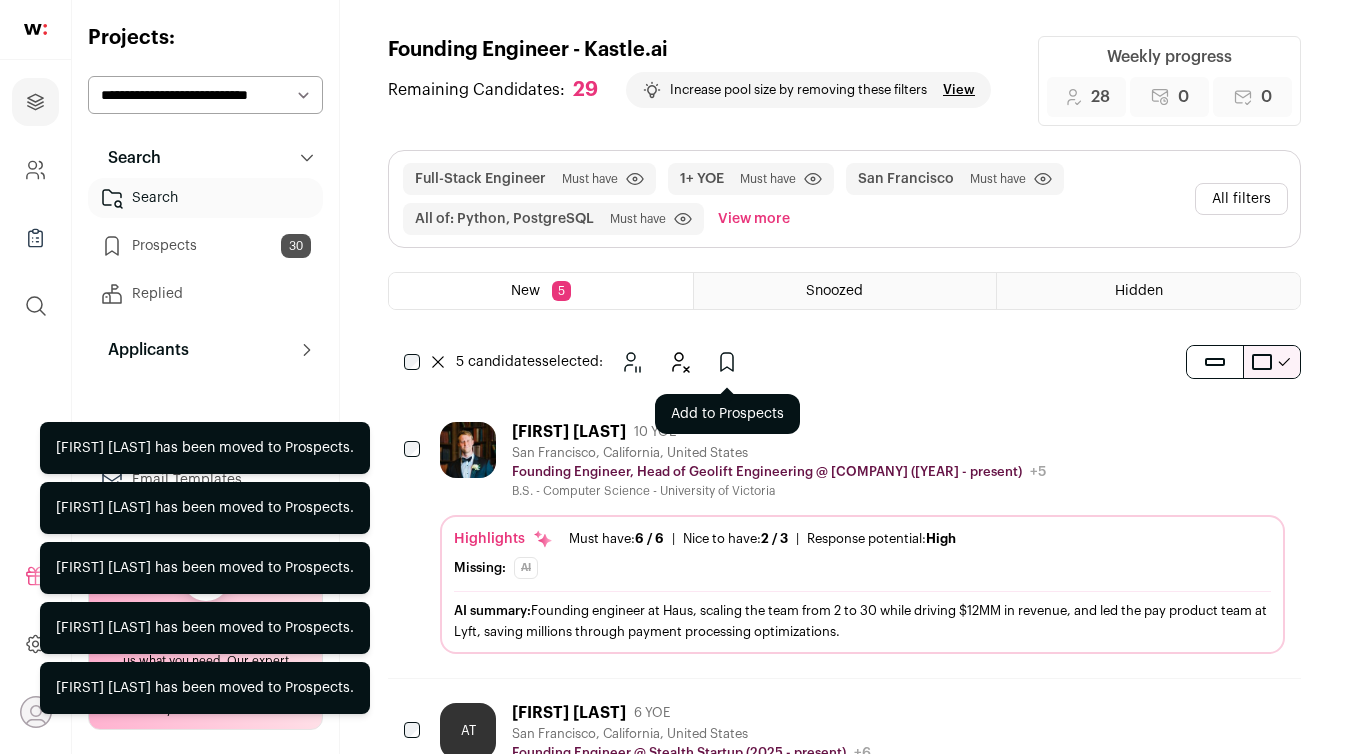 click at bounding box center (727, 362) 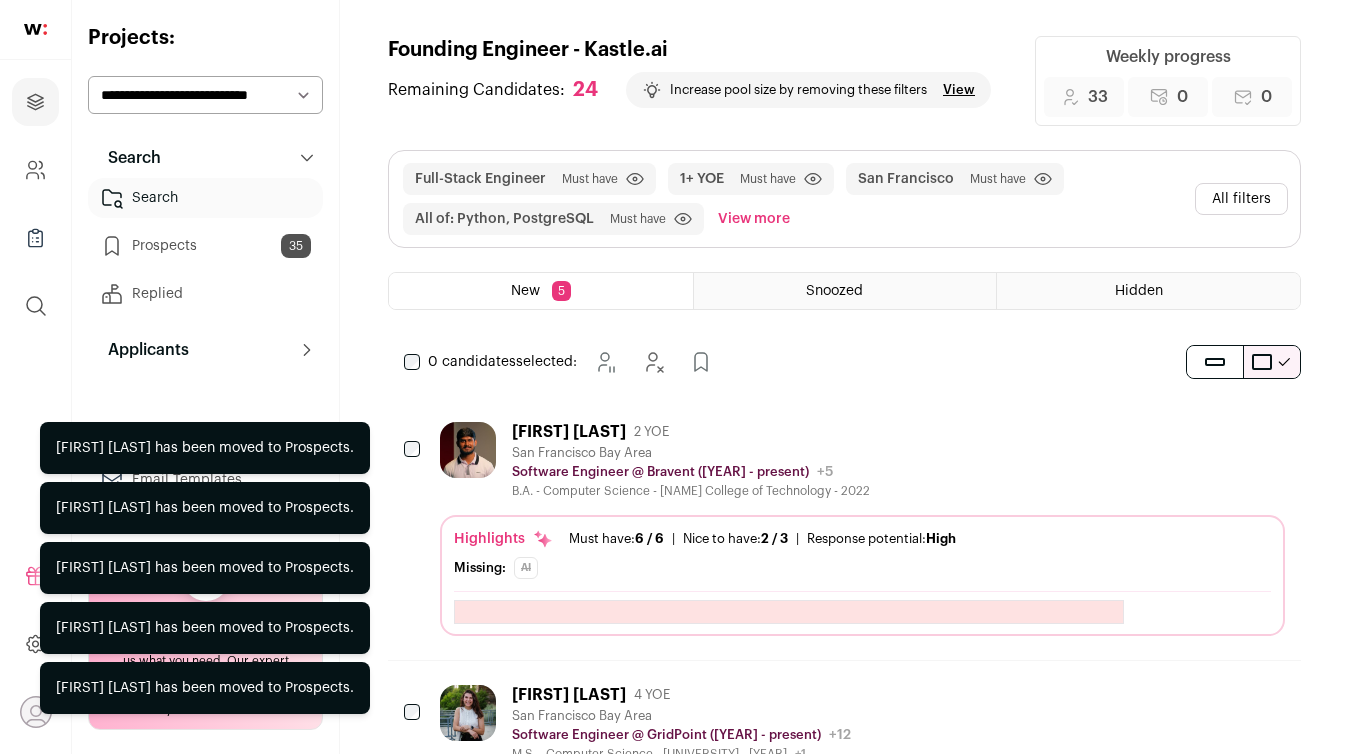 click on "0 candidates
selected:
Snooze
Hide
Add to Prospects" at bounding box center [844, 997] 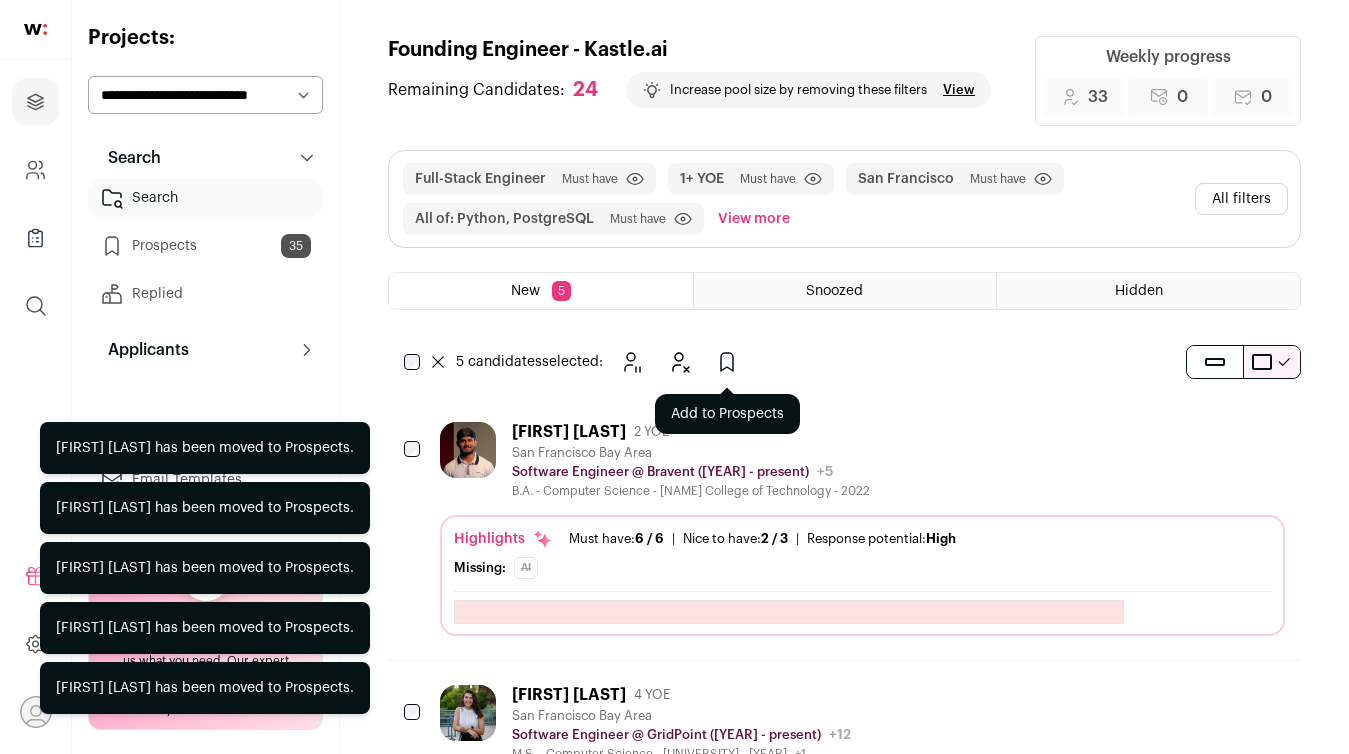 click at bounding box center [727, 362] 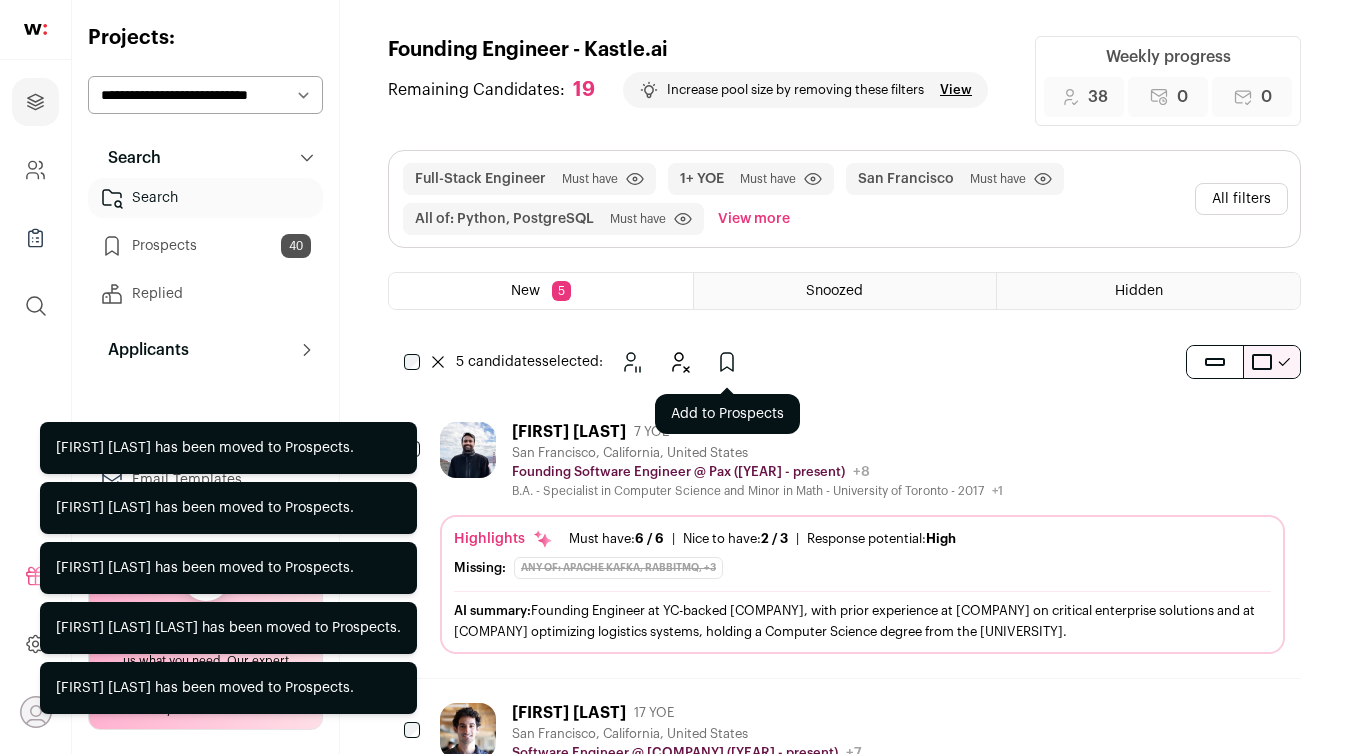 click 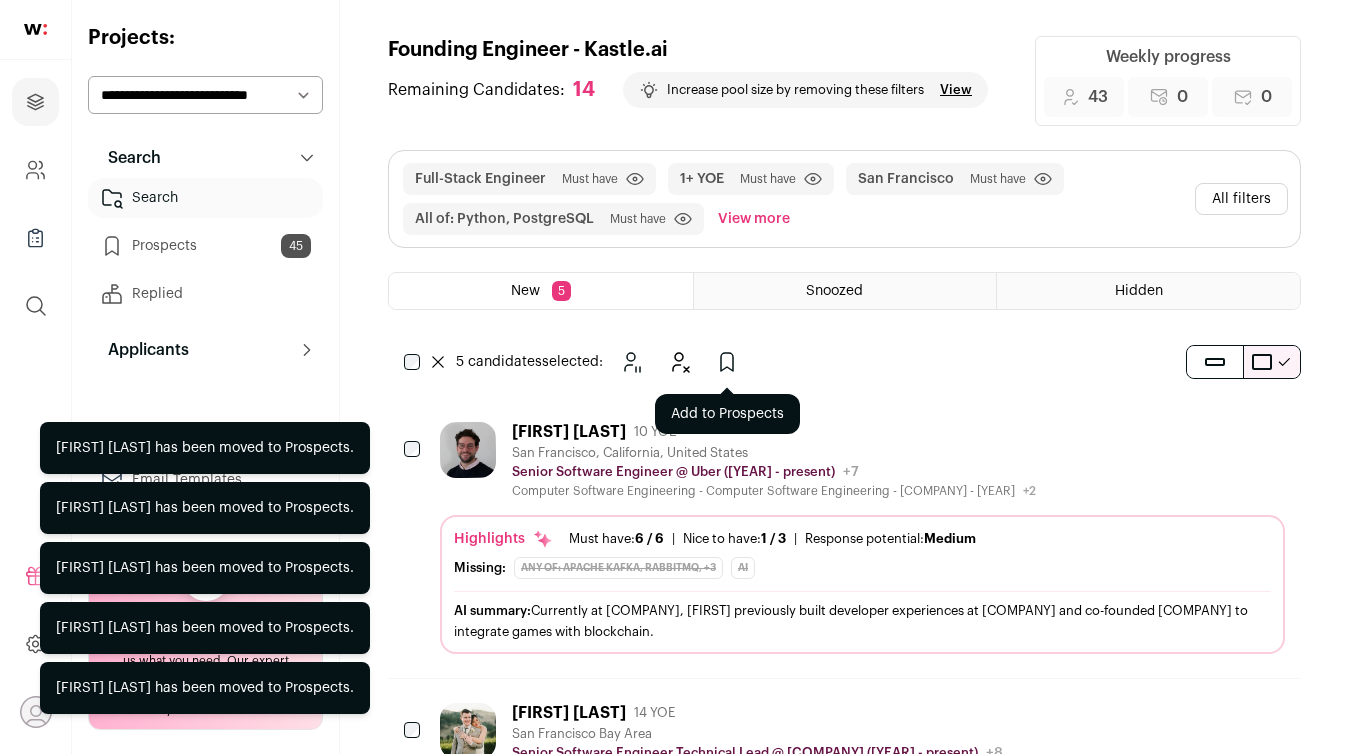 click 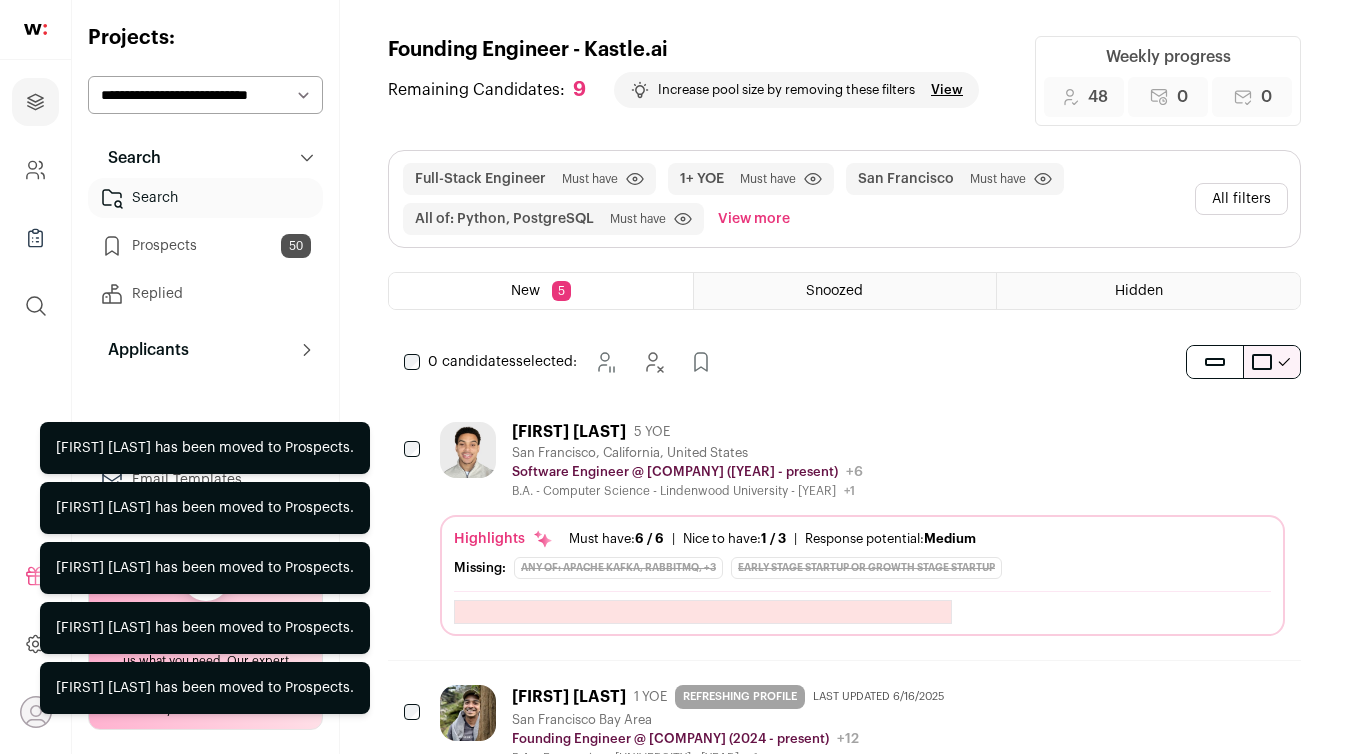 click on "0 candidates
selected:
Snooze
Hide
Add to Prospects" at bounding box center [844, 1044] 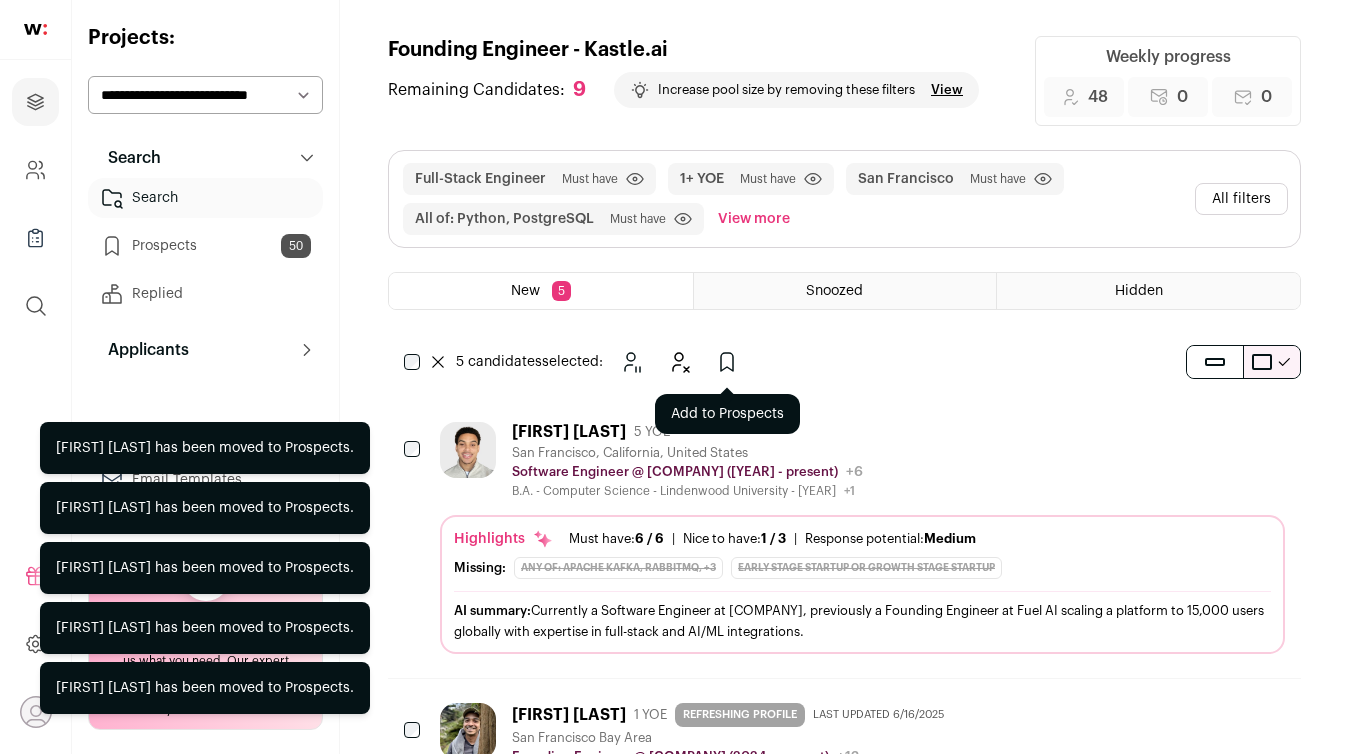 click 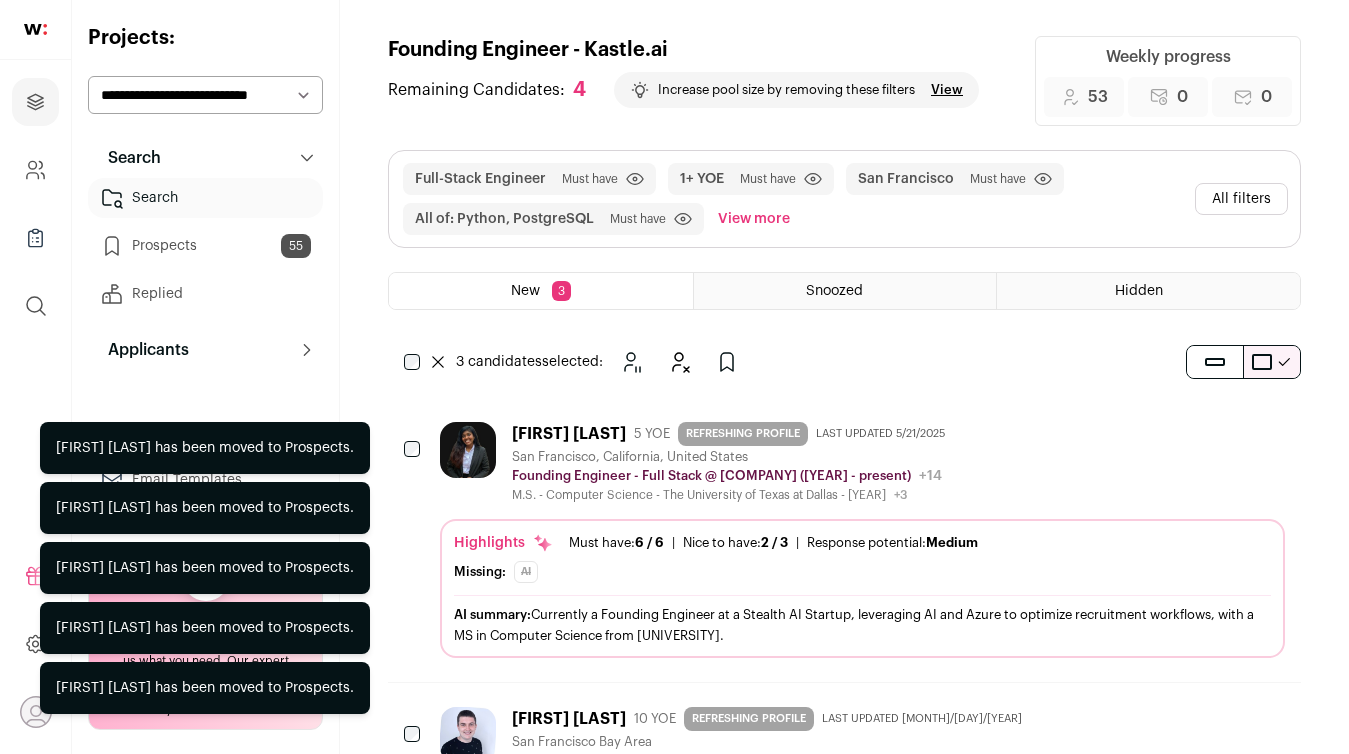 click 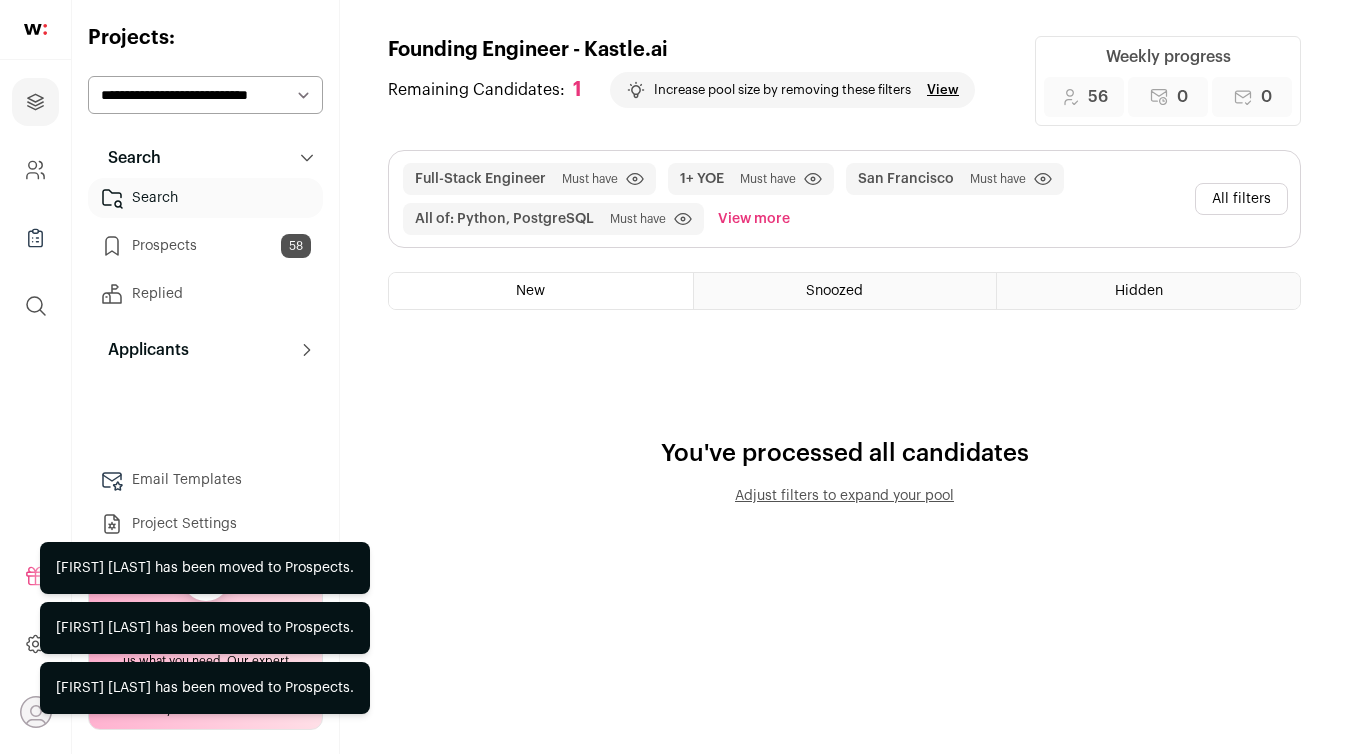 click on "Prospects
58" at bounding box center [205, 246] 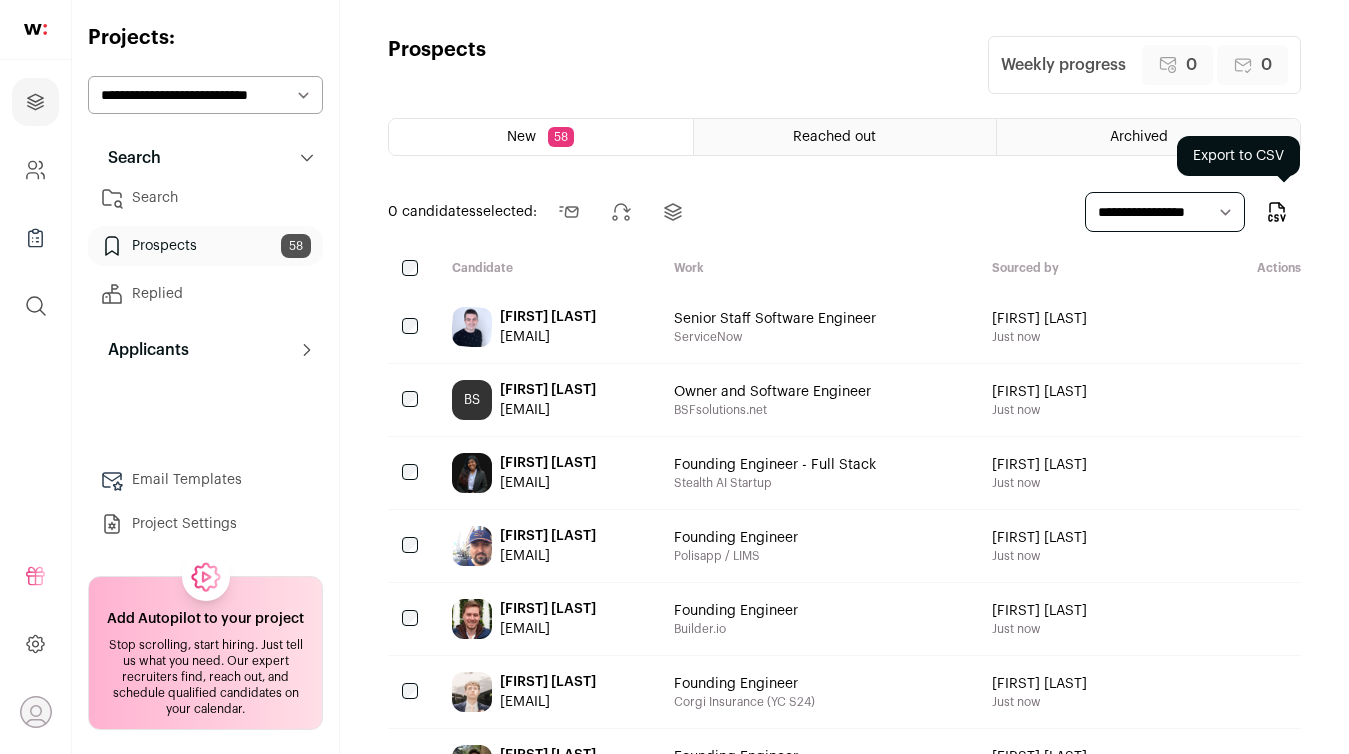 click 